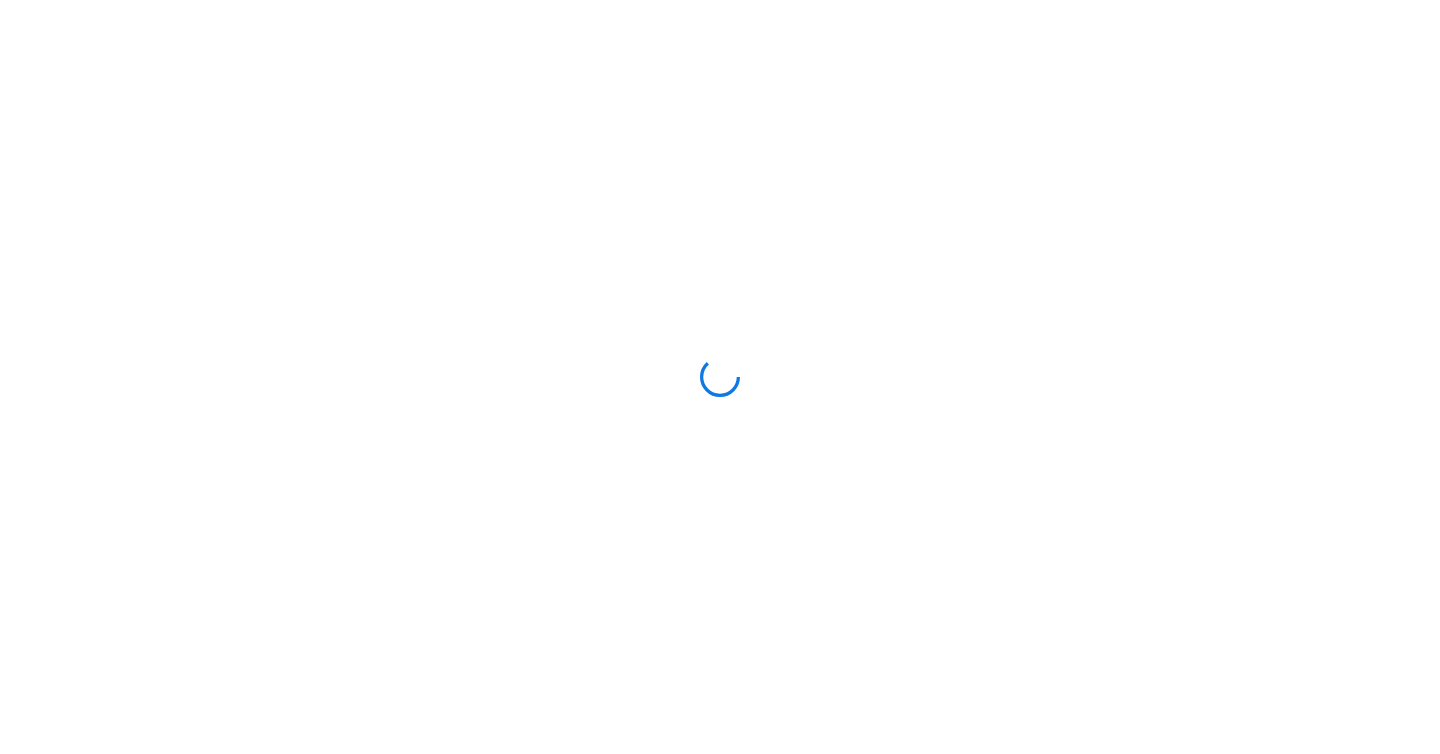 scroll, scrollTop: 0, scrollLeft: 0, axis: both 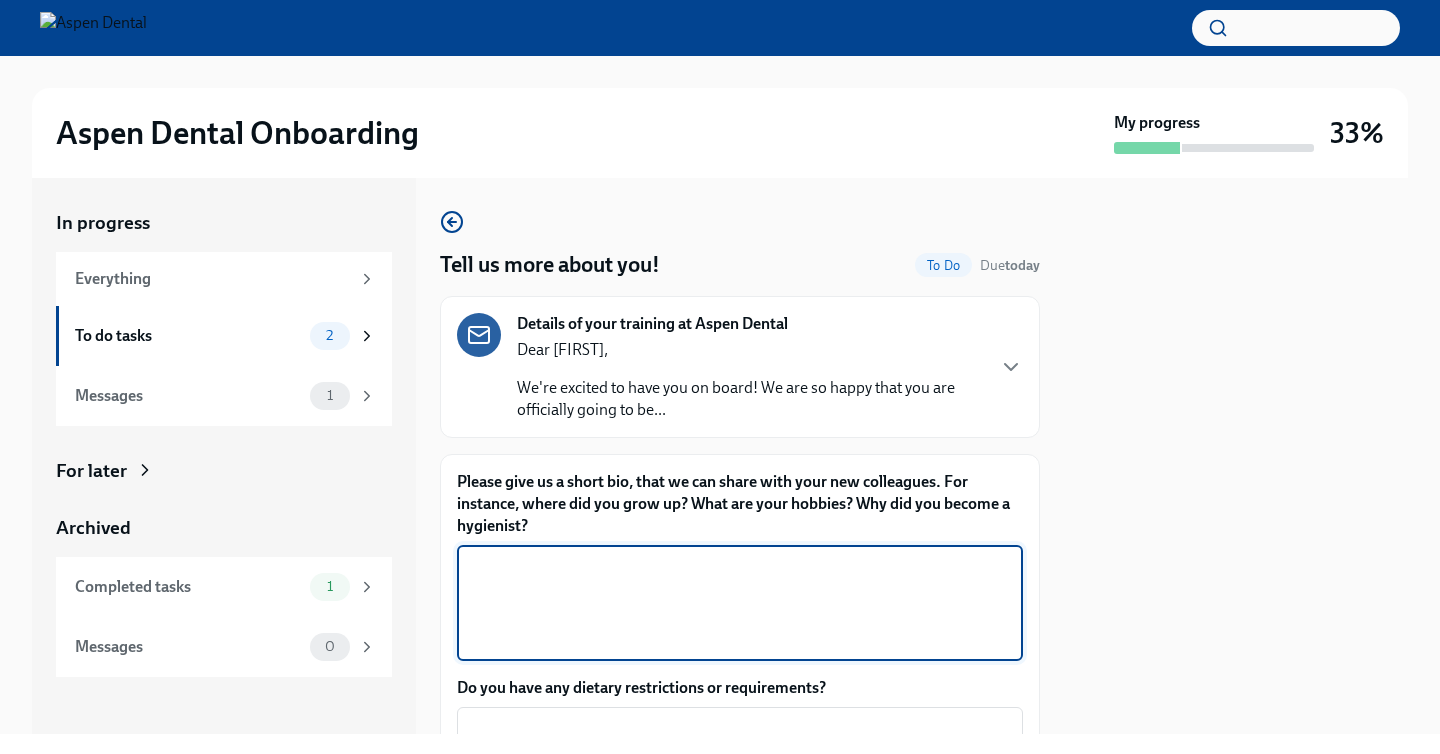 click on "Please give us a short bio, that we can share with your new colleagues. For instance, where did you grow up? What are your hobbies? Why did you become a hygienist?" at bounding box center (740, 603) 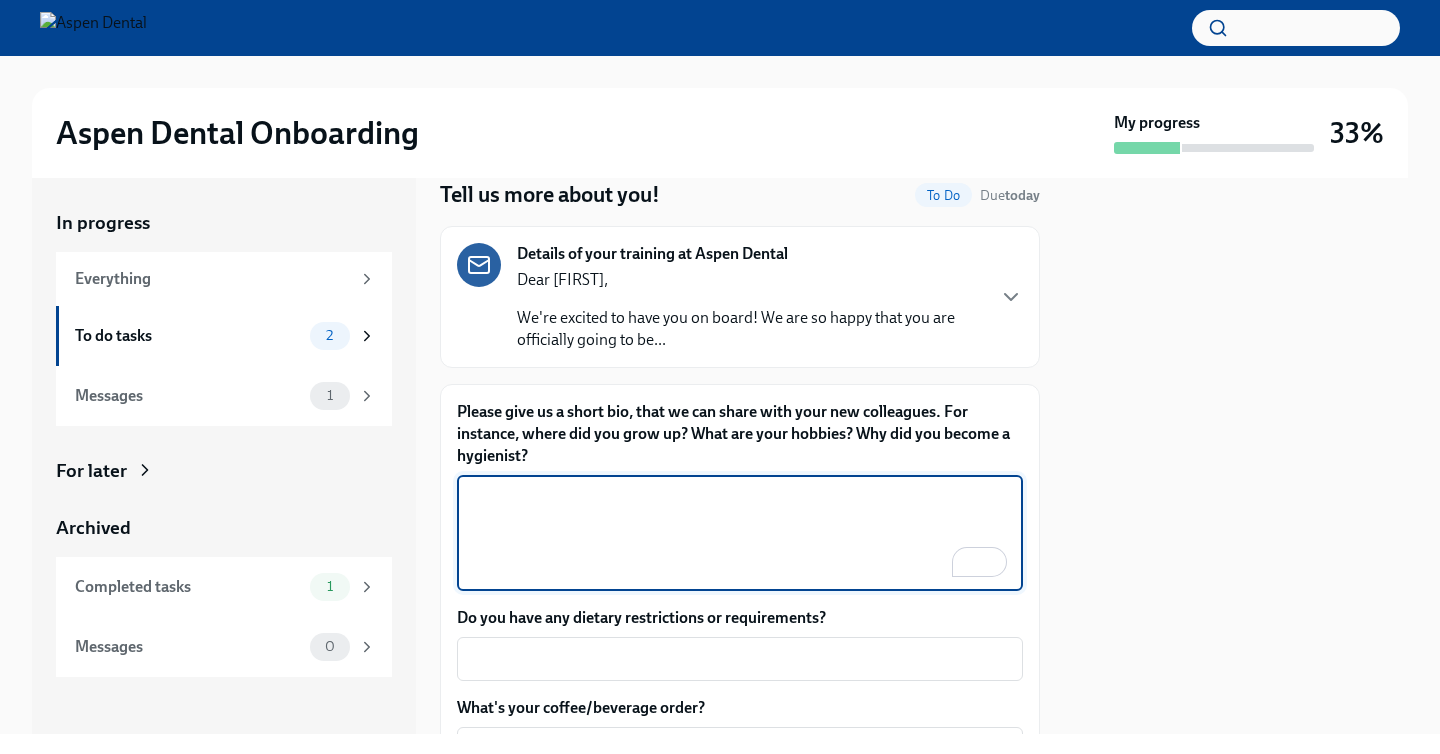 scroll, scrollTop: 71, scrollLeft: 0, axis: vertical 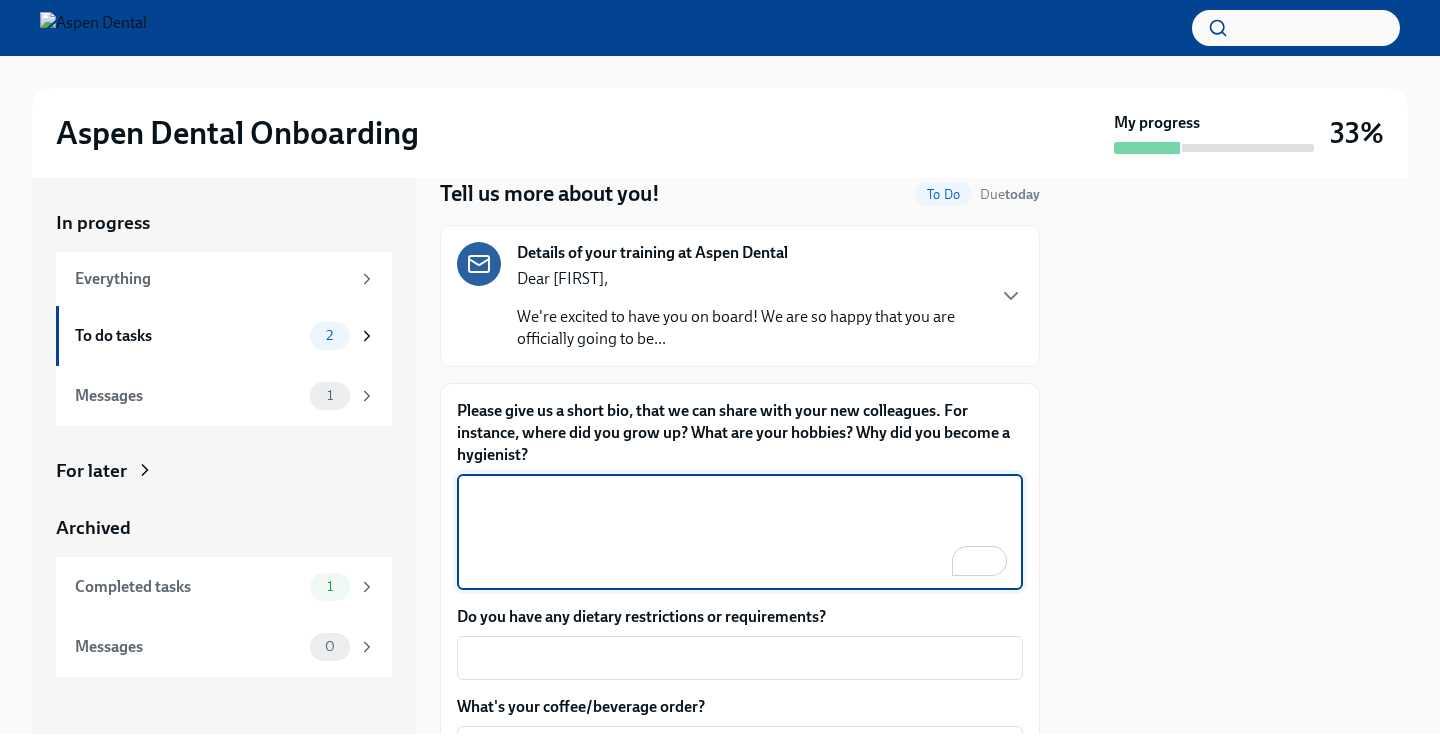 click on "We're excited to have you on board! We are so happy that you are officially going to be..." at bounding box center [750, 328] 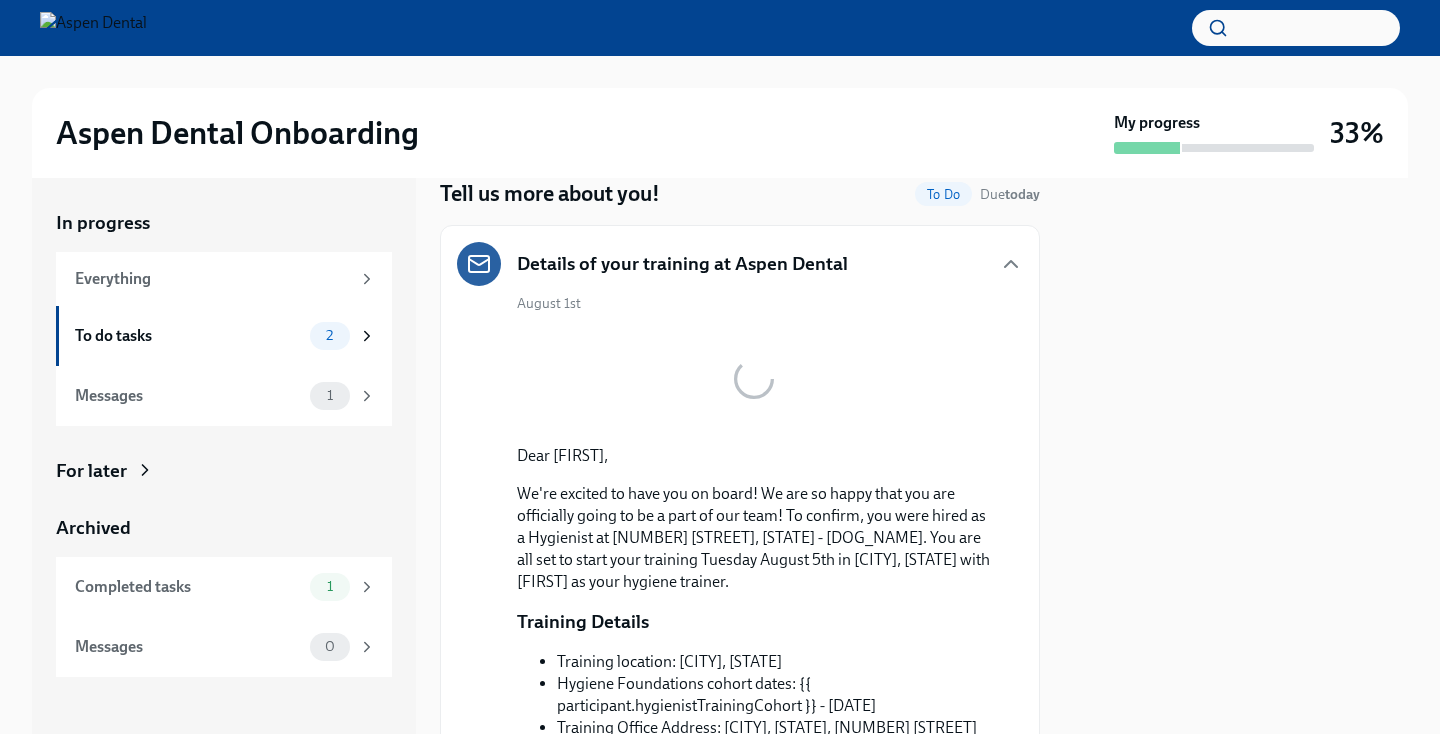scroll, scrollTop: 71, scrollLeft: 0, axis: vertical 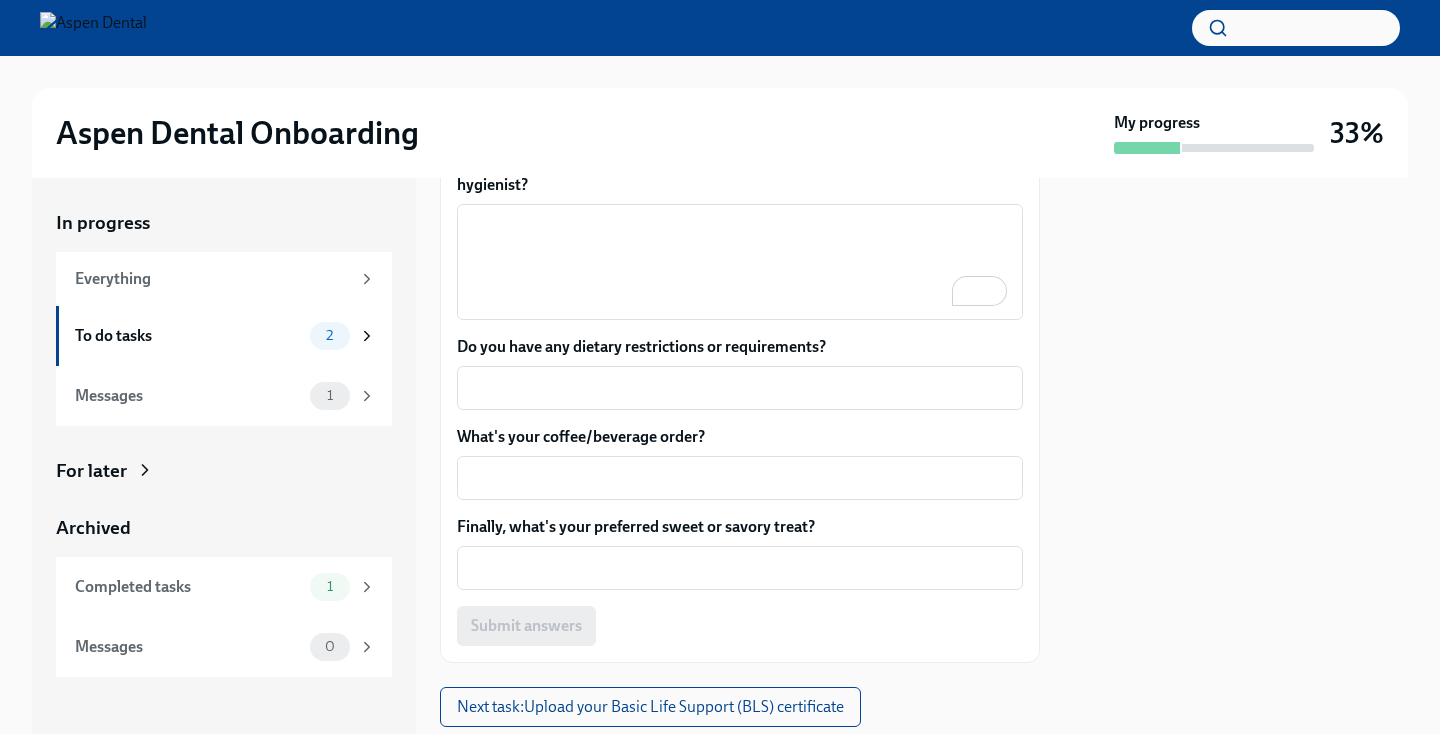 click at bounding box center (754, 80) 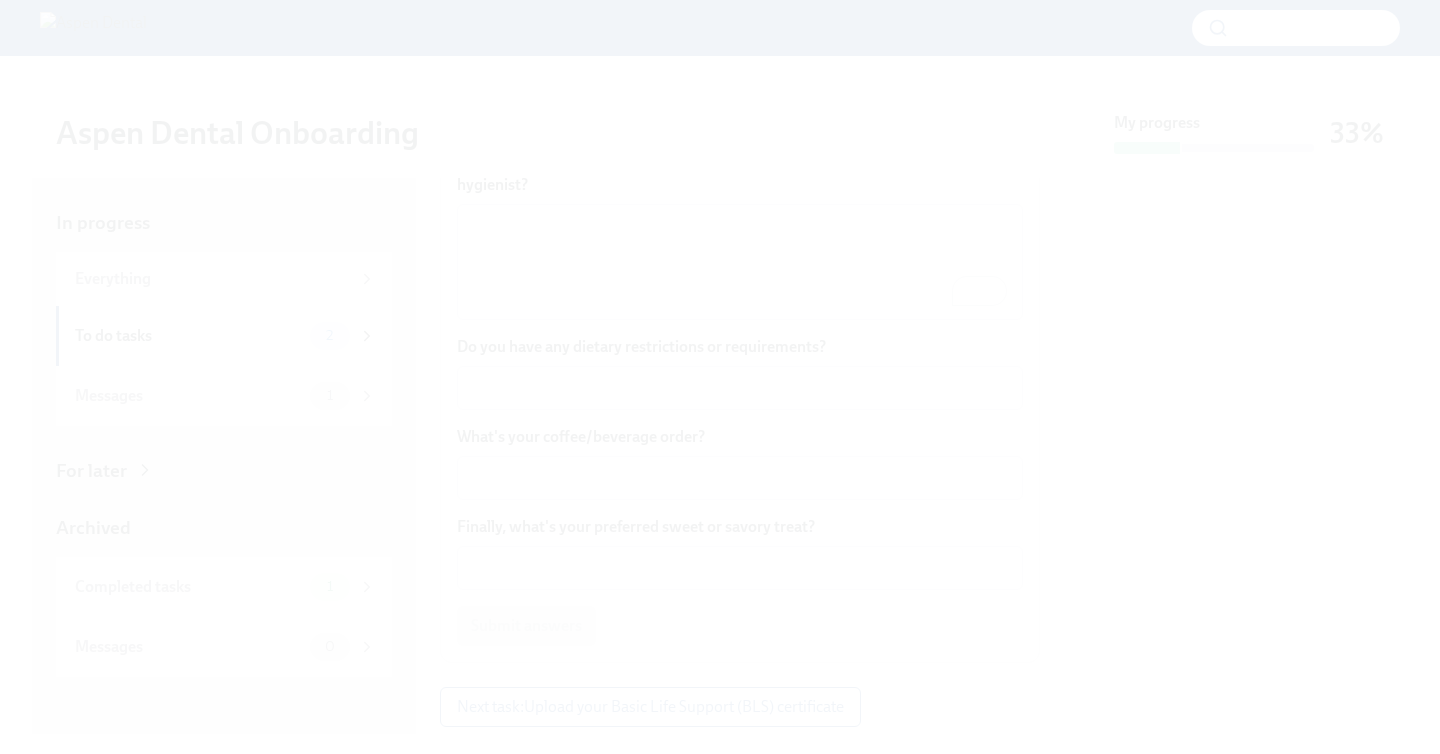 click at bounding box center [720, 377] 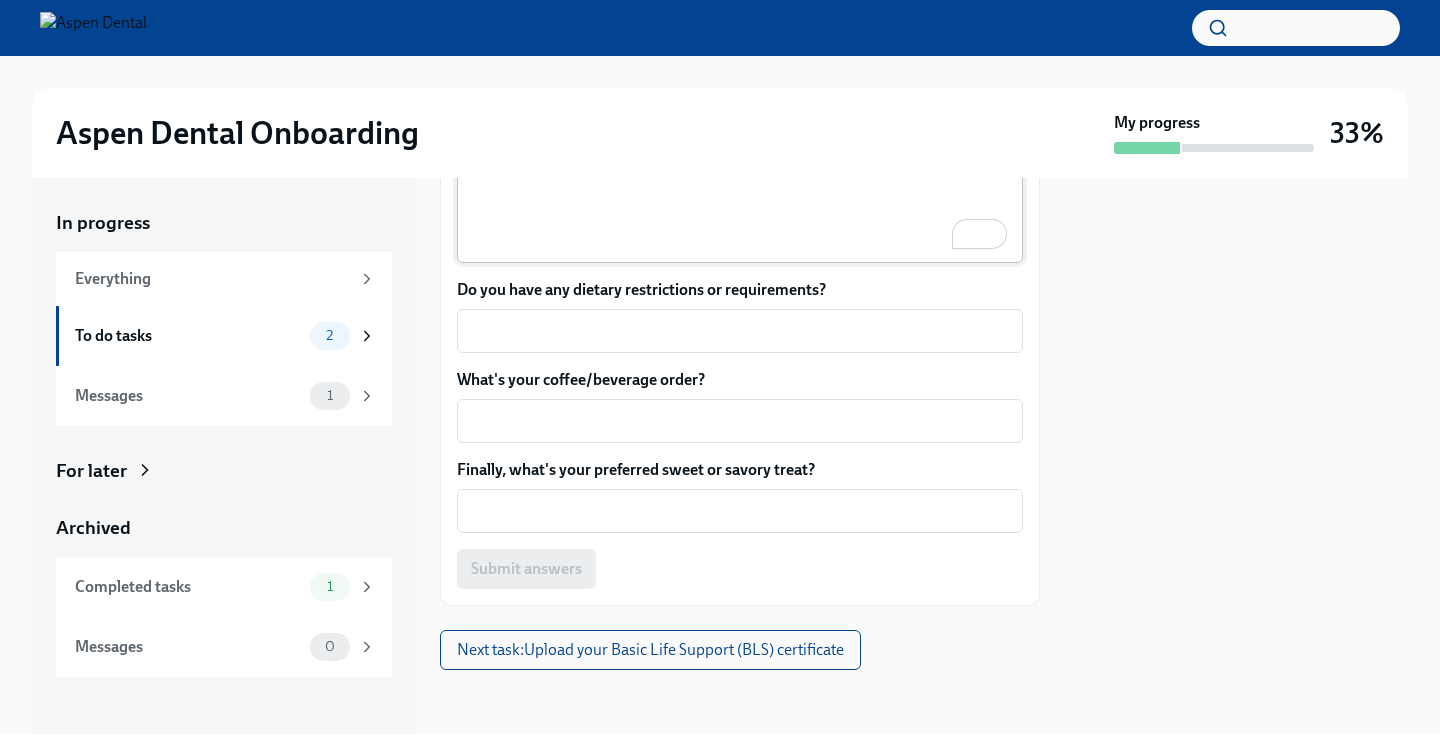 click on "Please give us a short bio, that we can share with your new colleagues. For instance, where did you grow up? What are your hobbies? Why did you become a hygienist?" at bounding box center (740, 205) 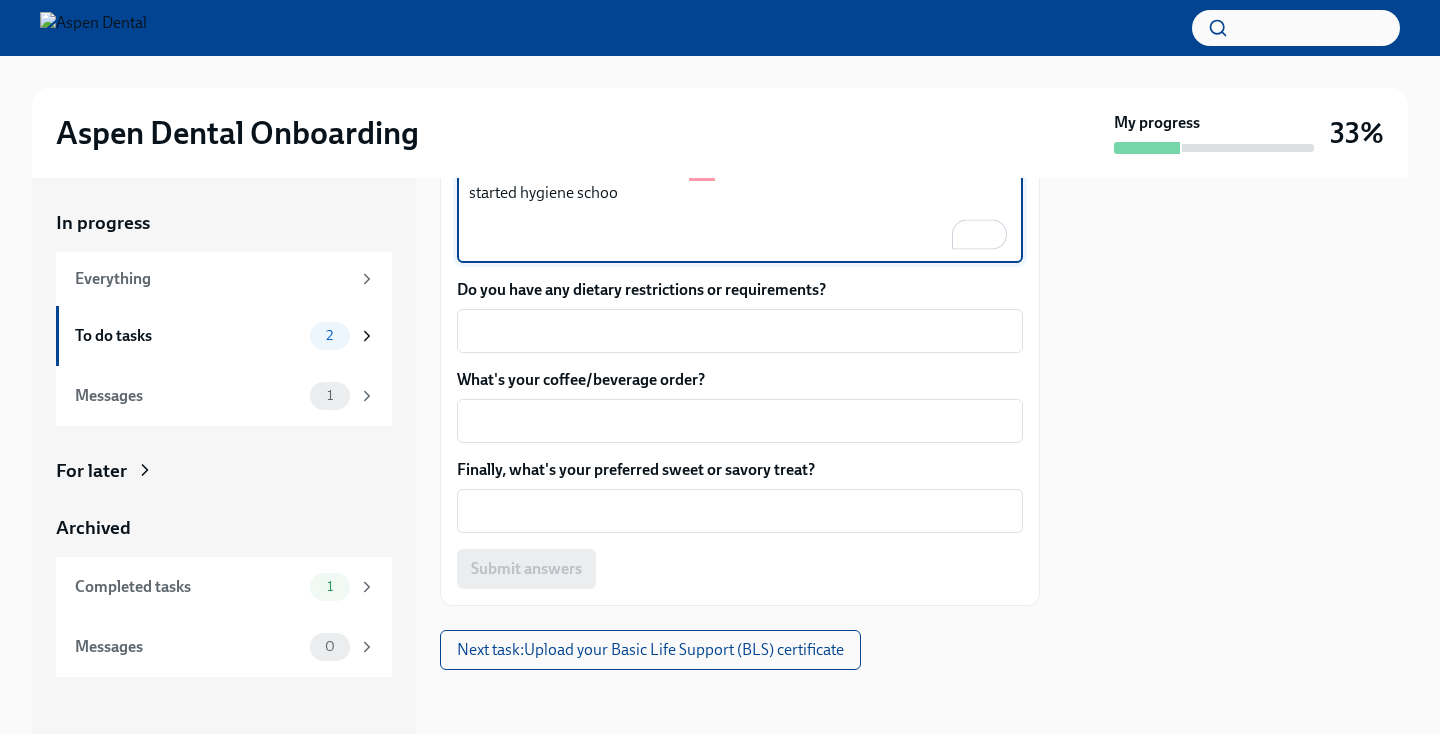 click on "I grew up in [CITY], [STATE] and moved to [CITY] with my boyfriend in [YEAR]. I started hygiene schoo" at bounding box center (740, 205) 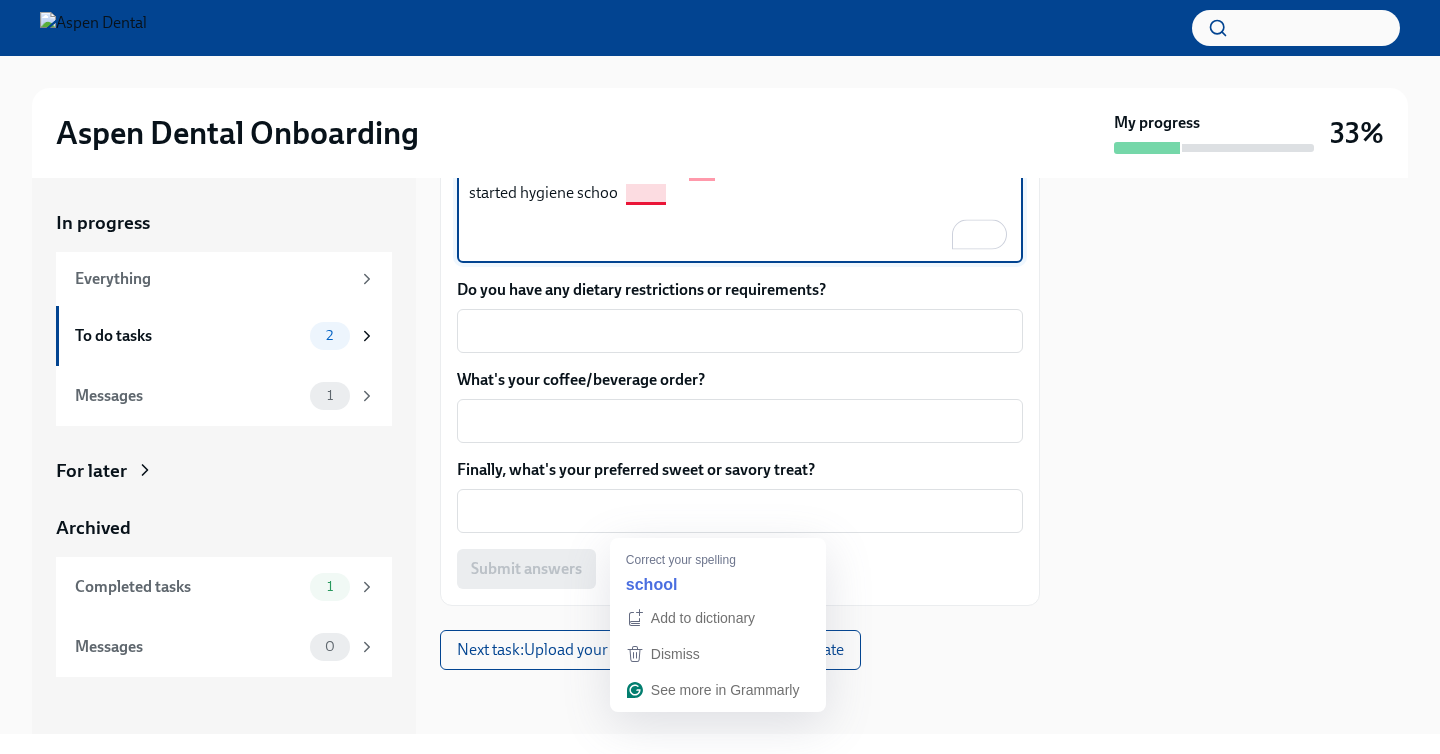 click on "I grew up in [CITY], [STATE] and moved to [CITY] with my boyfriend in [YEAR]. I started hygiene schoo" at bounding box center [740, 205] 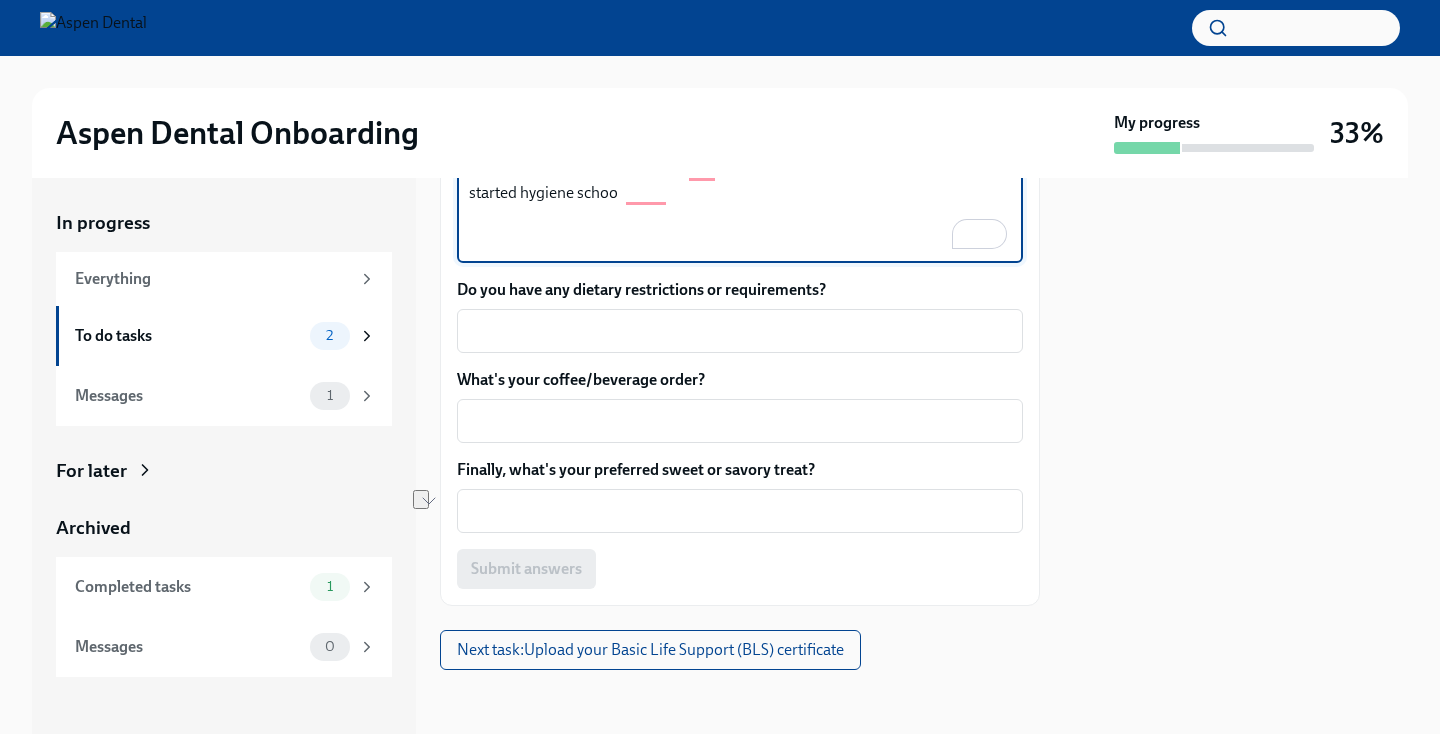 drag, startPoint x: 688, startPoint y: 525, endPoint x: 528, endPoint y: 523, distance: 160.0125 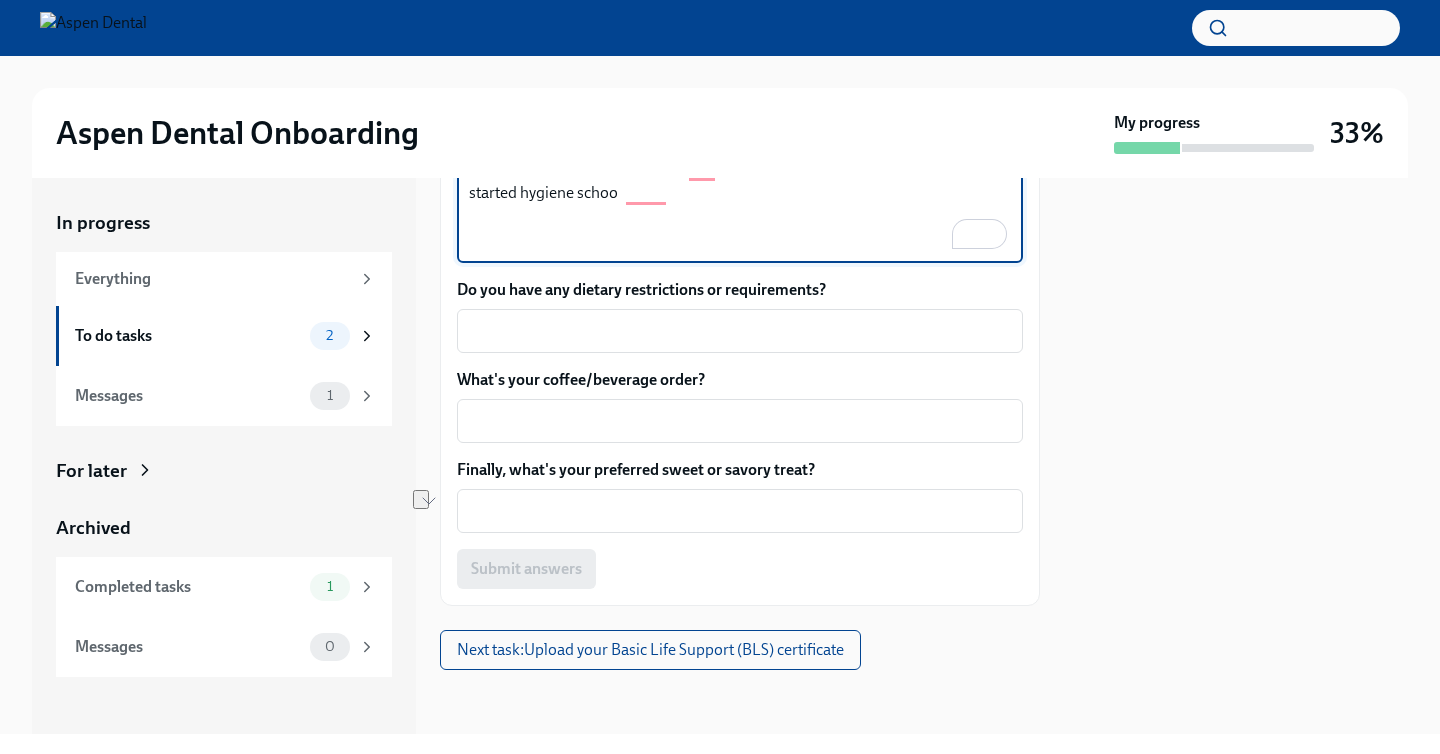 click on "I grew up in [CITY], [STATE] and moved to [CITY] with my boyfriend in [YEAR]. I started hygiene schoo" at bounding box center (740, 205) 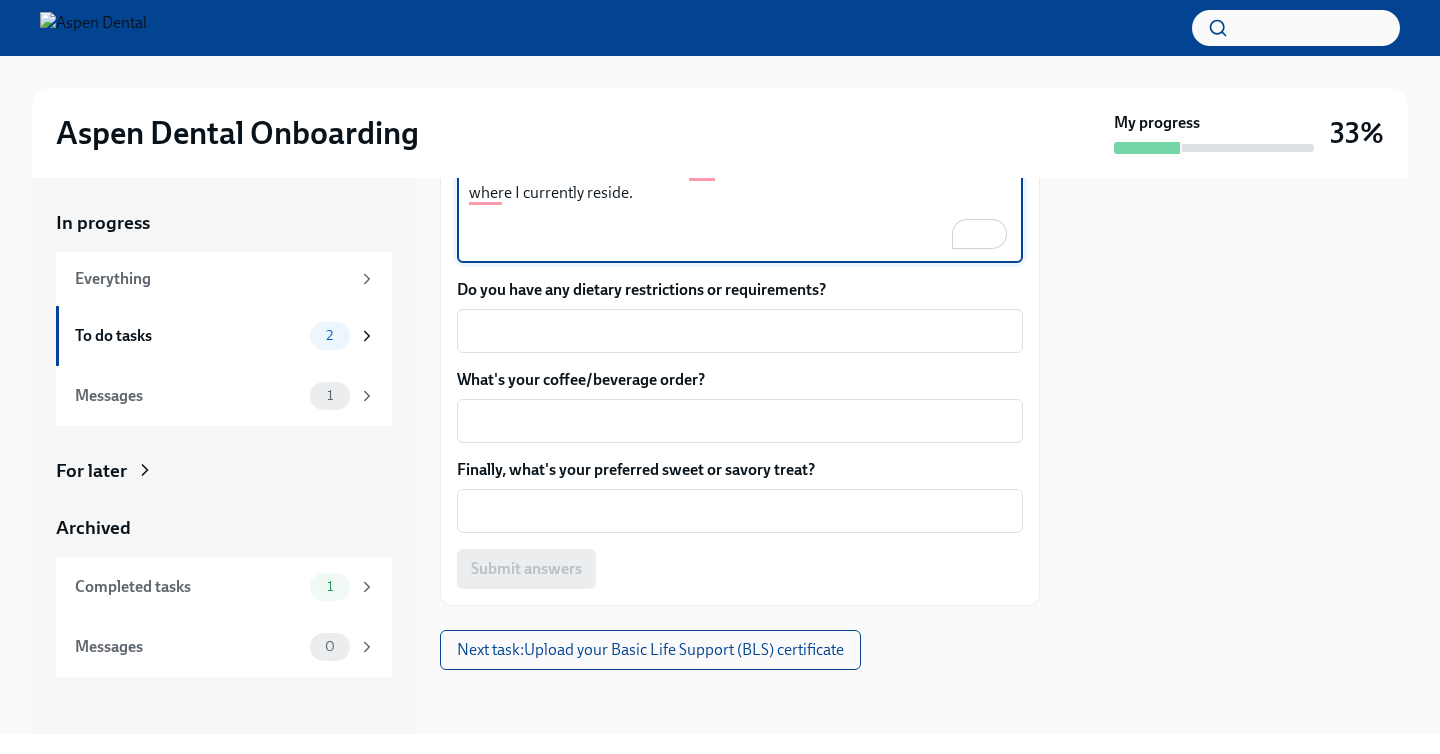 click on "I grew up in [CITY], [STATE] and moved to [CITY] with my boyfriend in [YEAR] where I currently reside." at bounding box center (740, 205) 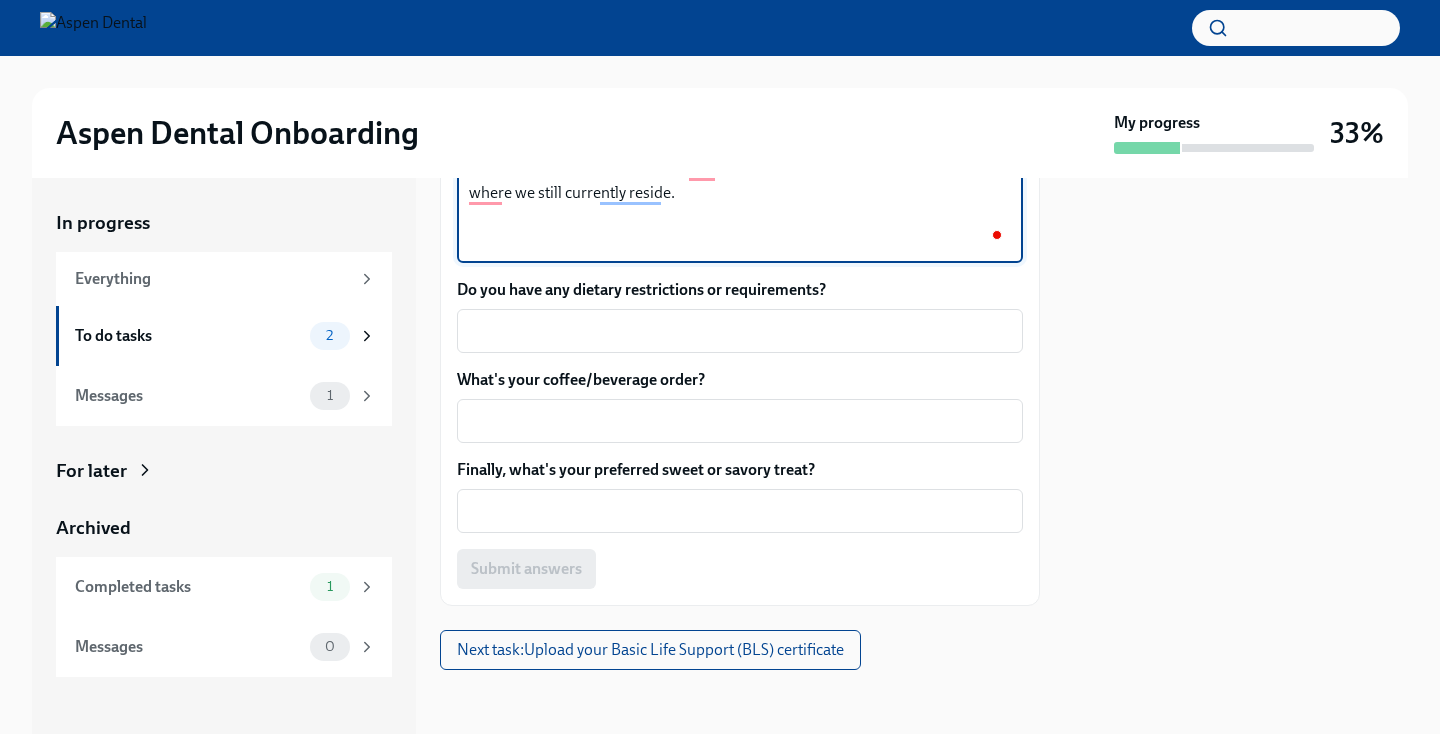 click on "I grew up in [CITY], [STATE] and moved to [CITY] with my boyfriend in [YEAR] where we still currently reside." at bounding box center [740, 205] 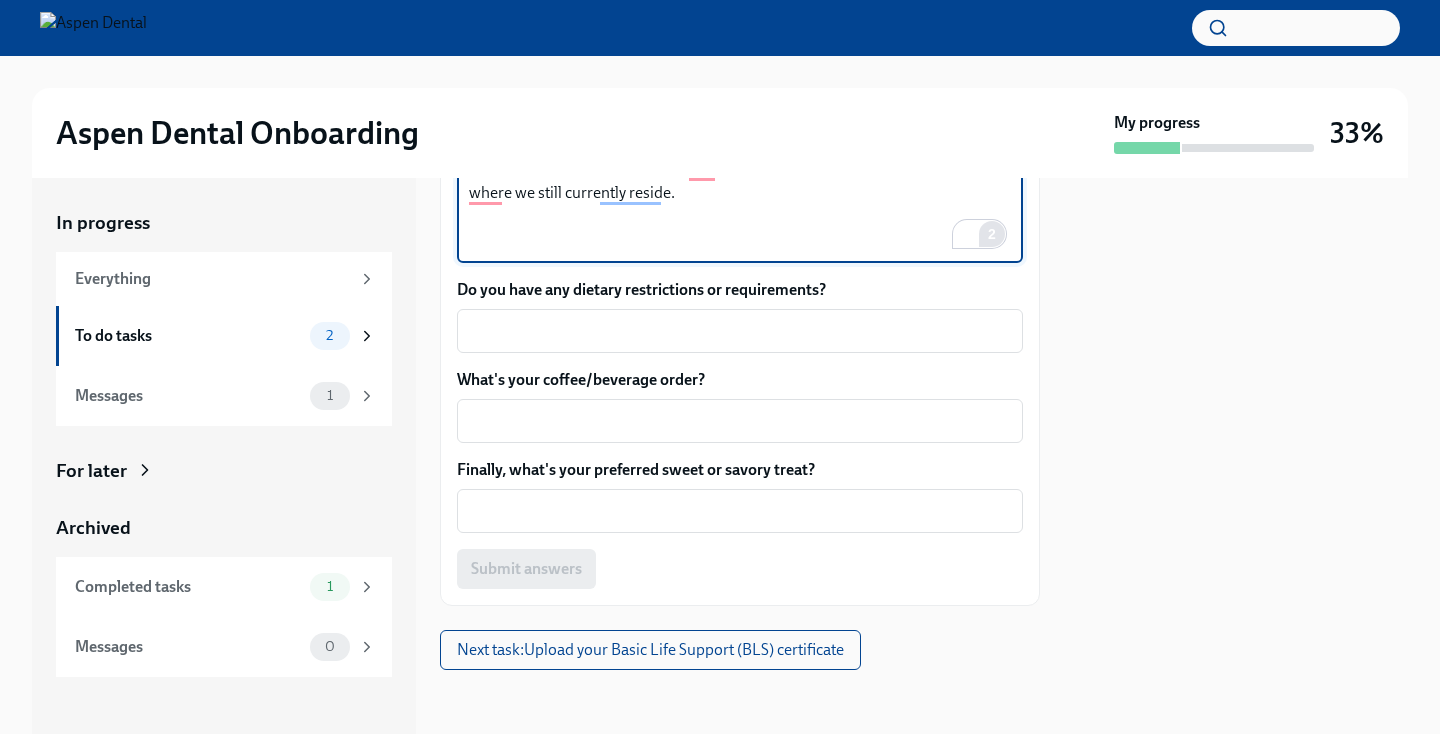 click on "2" at bounding box center (992, 234) 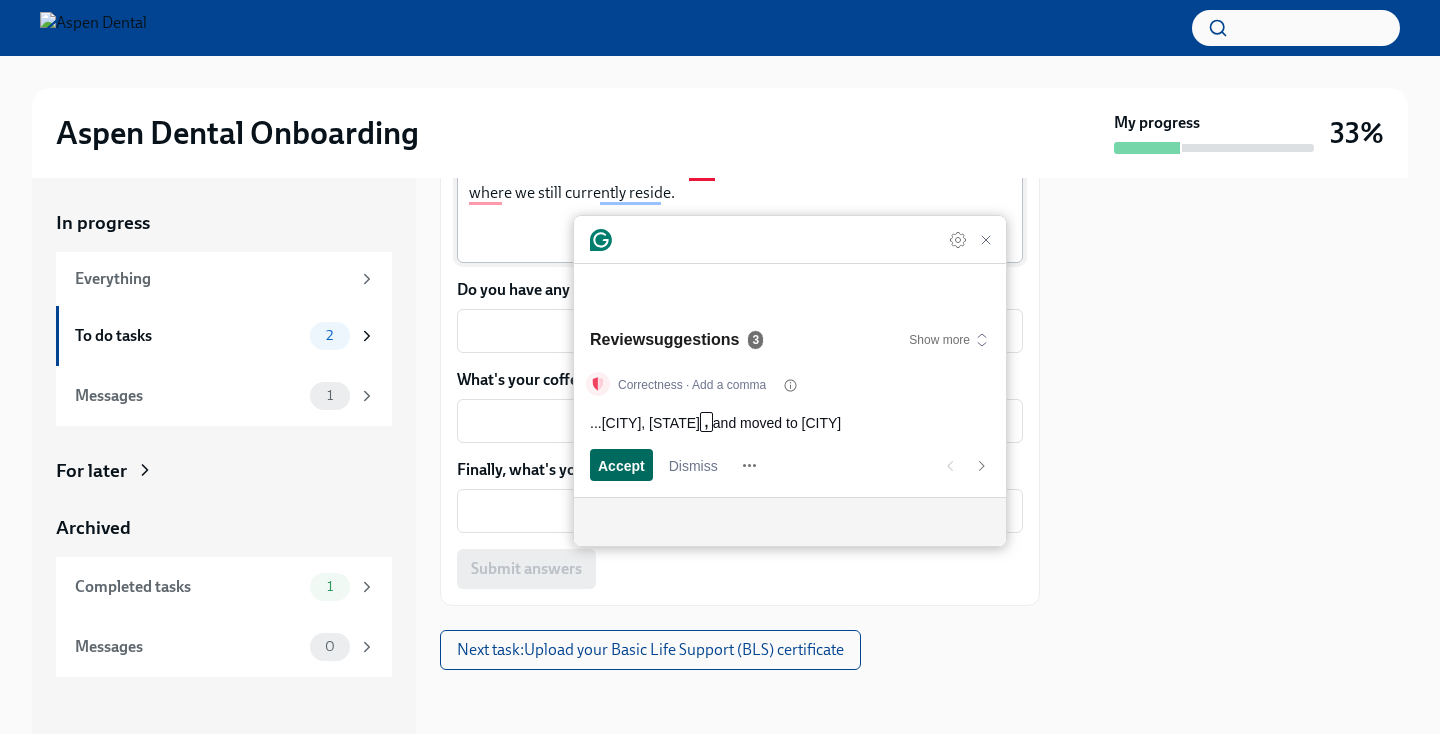 click on "Accept" at bounding box center (621, 465) 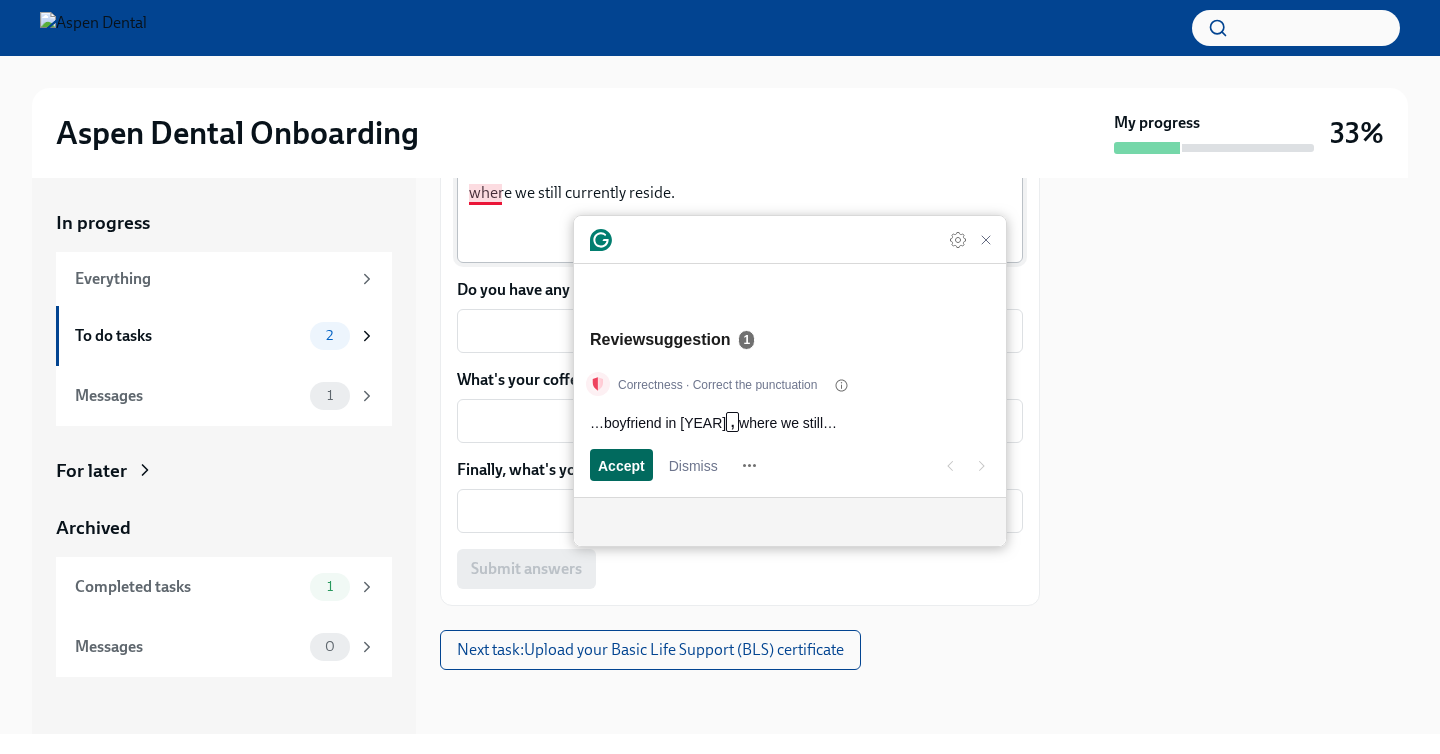 click on "Accept" at bounding box center [621, 465] 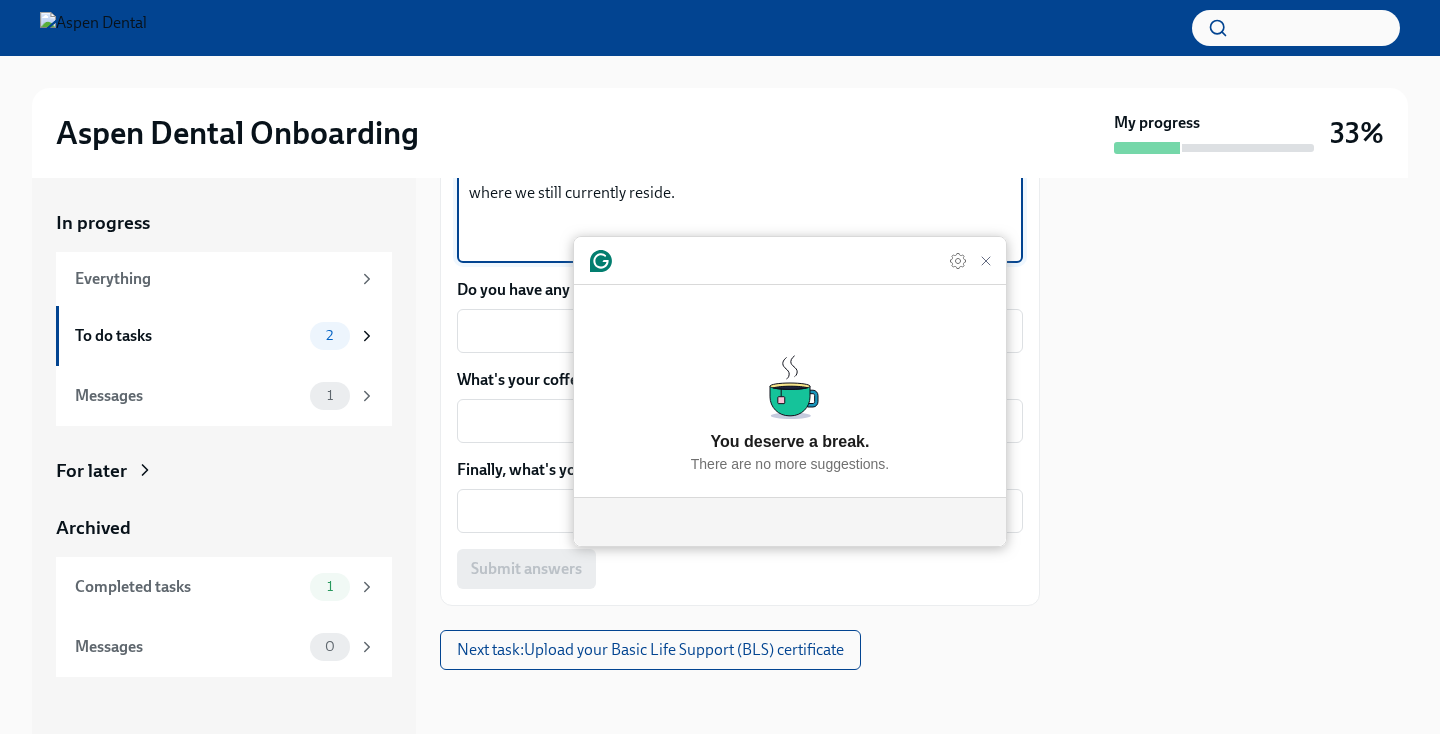 click on "I grew up in [CITY], [STATE], and moved to [CITY] with my boyfriend in [YEAR], where we still currently reside." at bounding box center (740, 205) 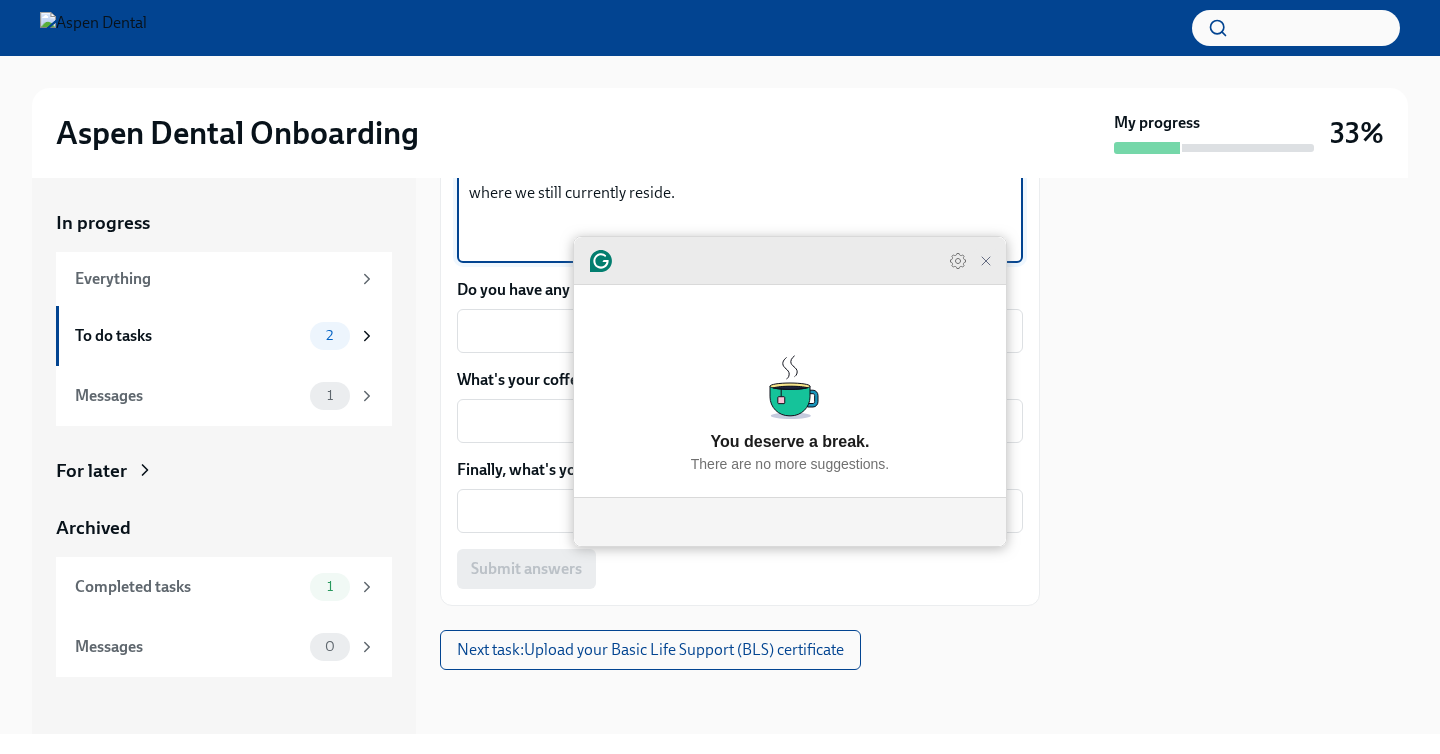 click 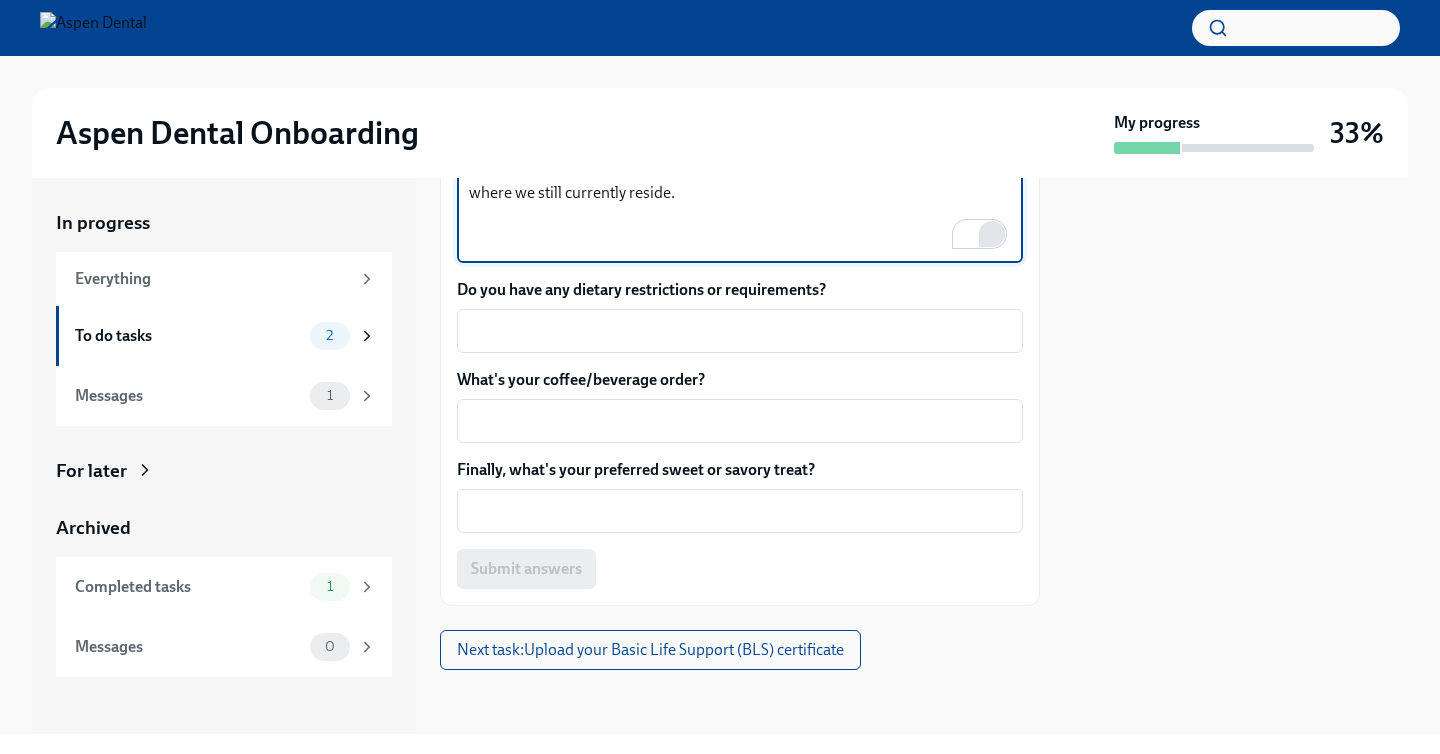 drag, startPoint x: 737, startPoint y: 573, endPoint x: 760, endPoint y: 568, distance: 23.537205 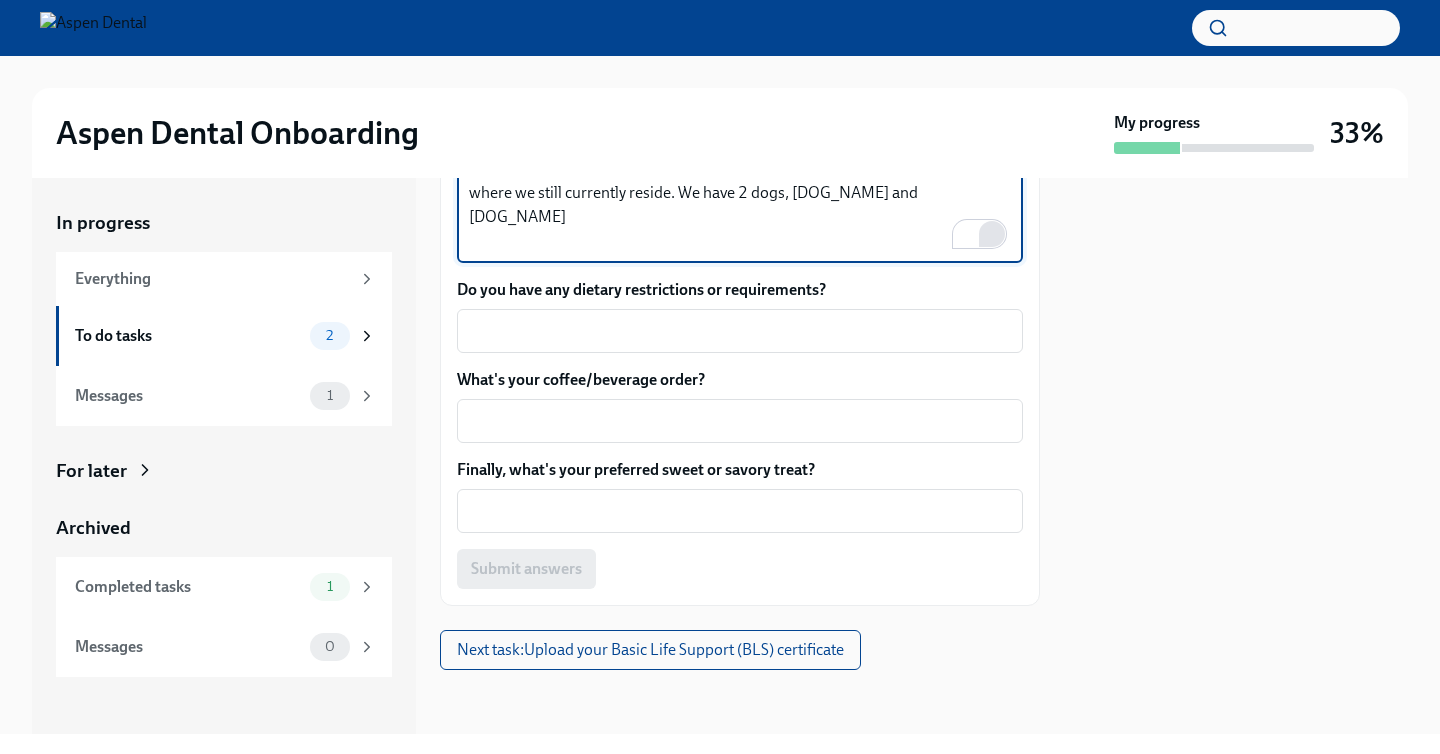 scroll, scrollTop: 1400, scrollLeft: 0, axis: vertical 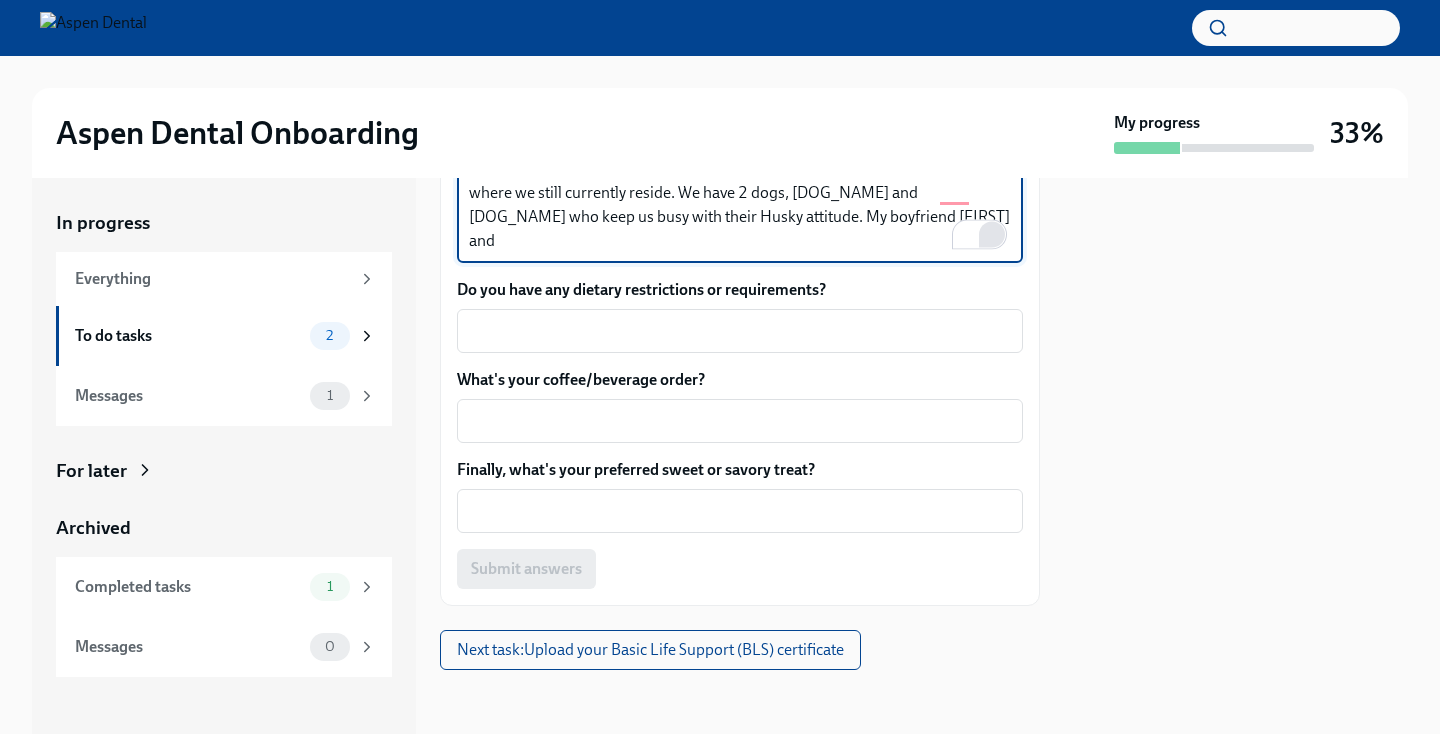 click on "I grew up in [CITY], [STATE], and moved to [CITY] with my boyfriend in [YEAR], where we still currently reside. We have 2 dogs, [DOG_NAME] and [DOG_NAME] who keep us busy with their Husky attitude. My boyfriend [FIRST] and" at bounding box center [740, 205] 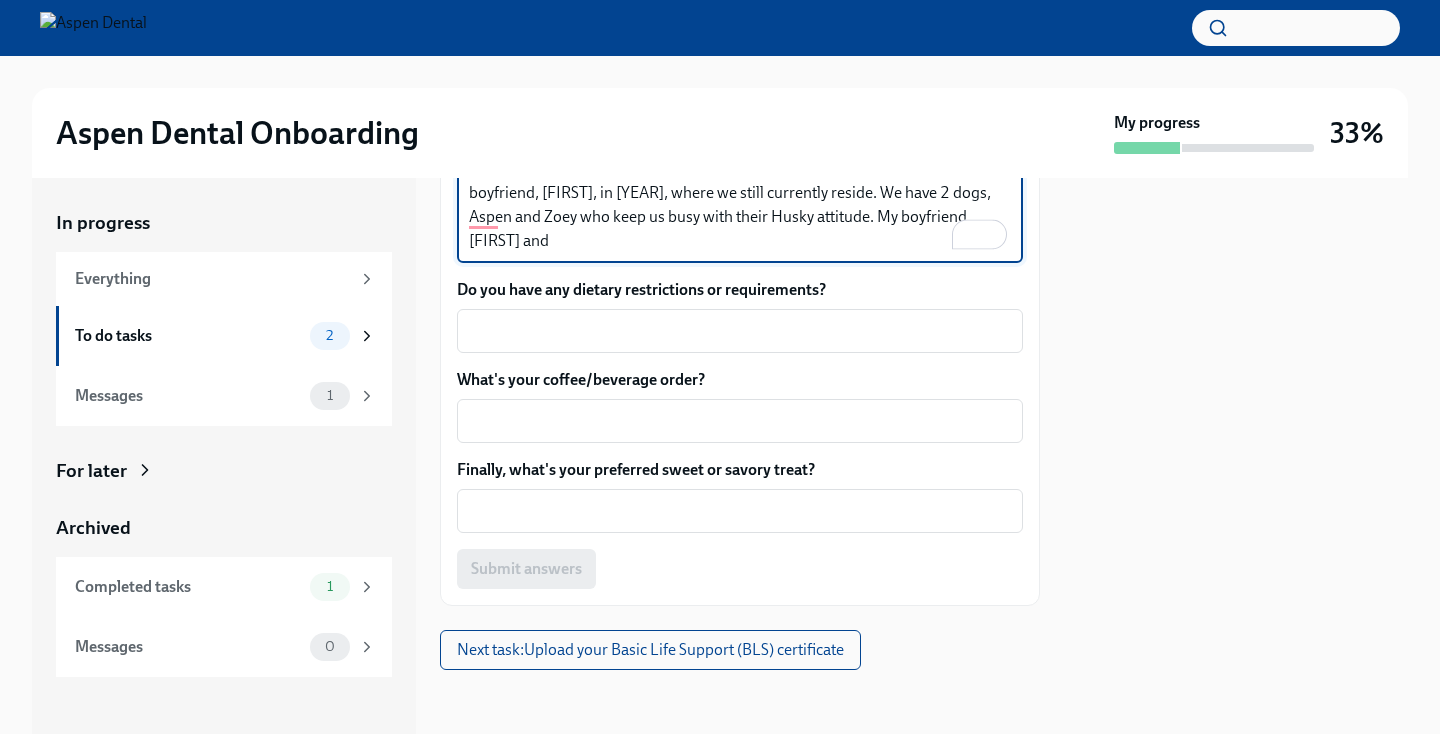 scroll, scrollTop: 1982, scrollLeft: 0, axis: vertical 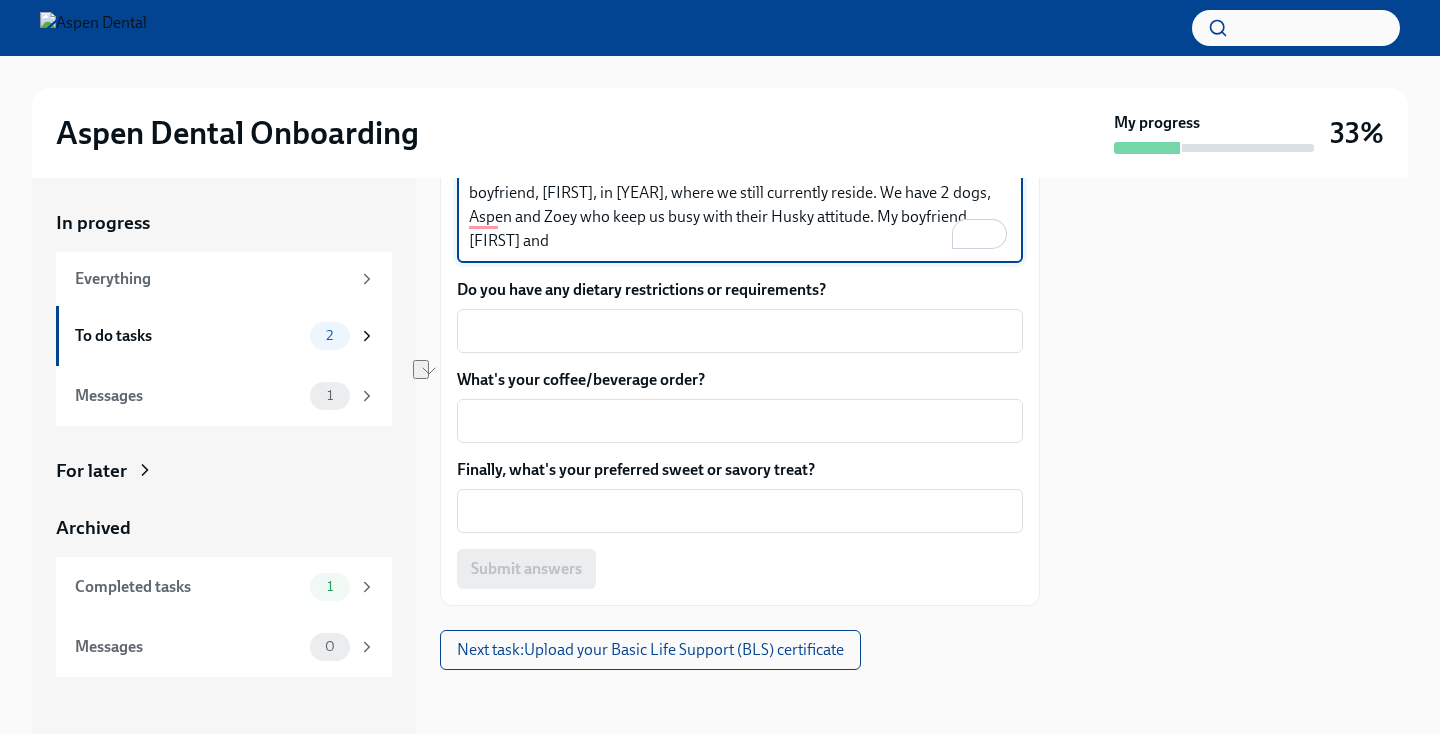 drag, startPoint x: 937, startPoint y: 422, endPoint x: 763, endPoint y: 427, distance: 174.07182 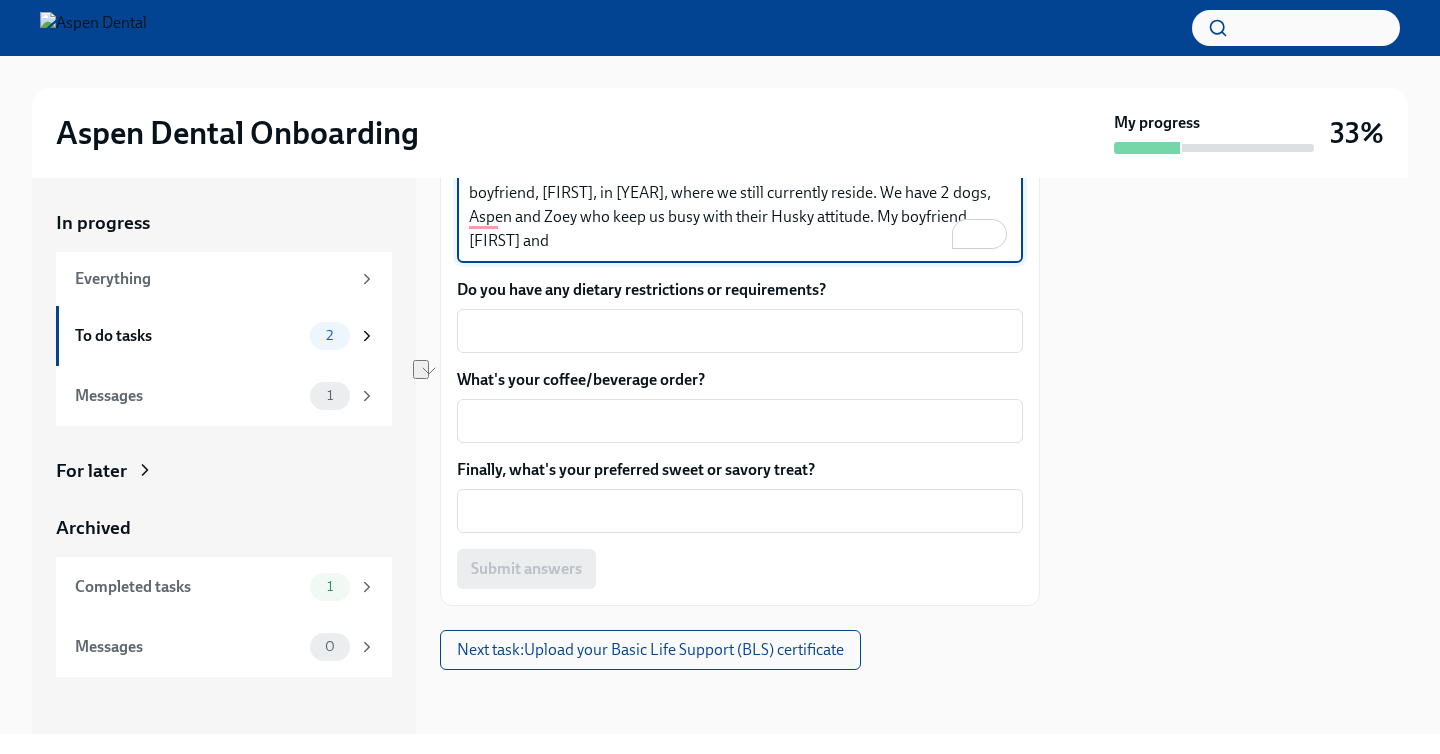 click on "I grew up in Fullerton, [CITY], [STATE], and moved to Columbus with my boyfriend, [FIRST], in [YEAR], where we still currently reside. We have 2 dogs, Aspen and Zoey who keep us busy with their Husky attitude. My boyfriend [FIRST] and" at bounding box center (740, 205) 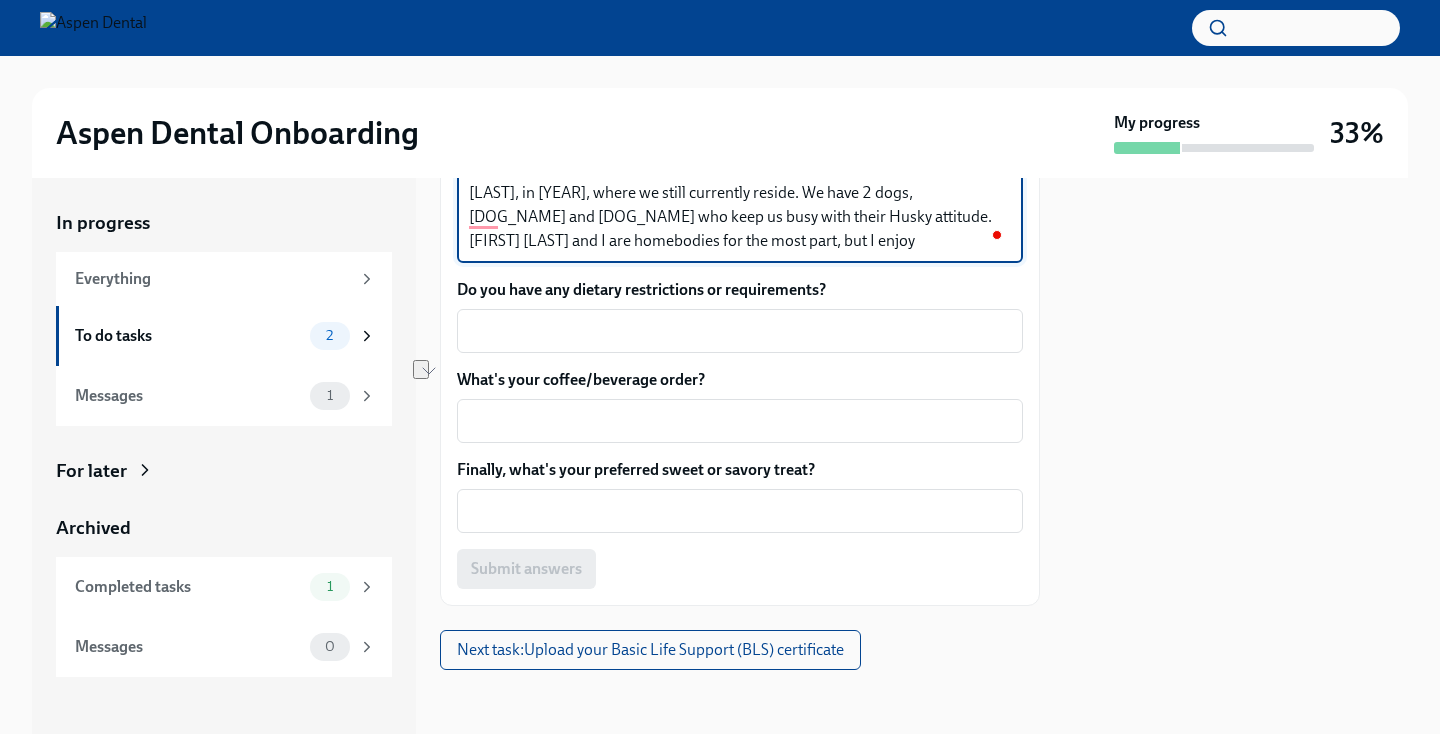 drag, startPoint x: 657, startPoint y: 447, endPoint x: 537, endPoint y: 447, distance: 120 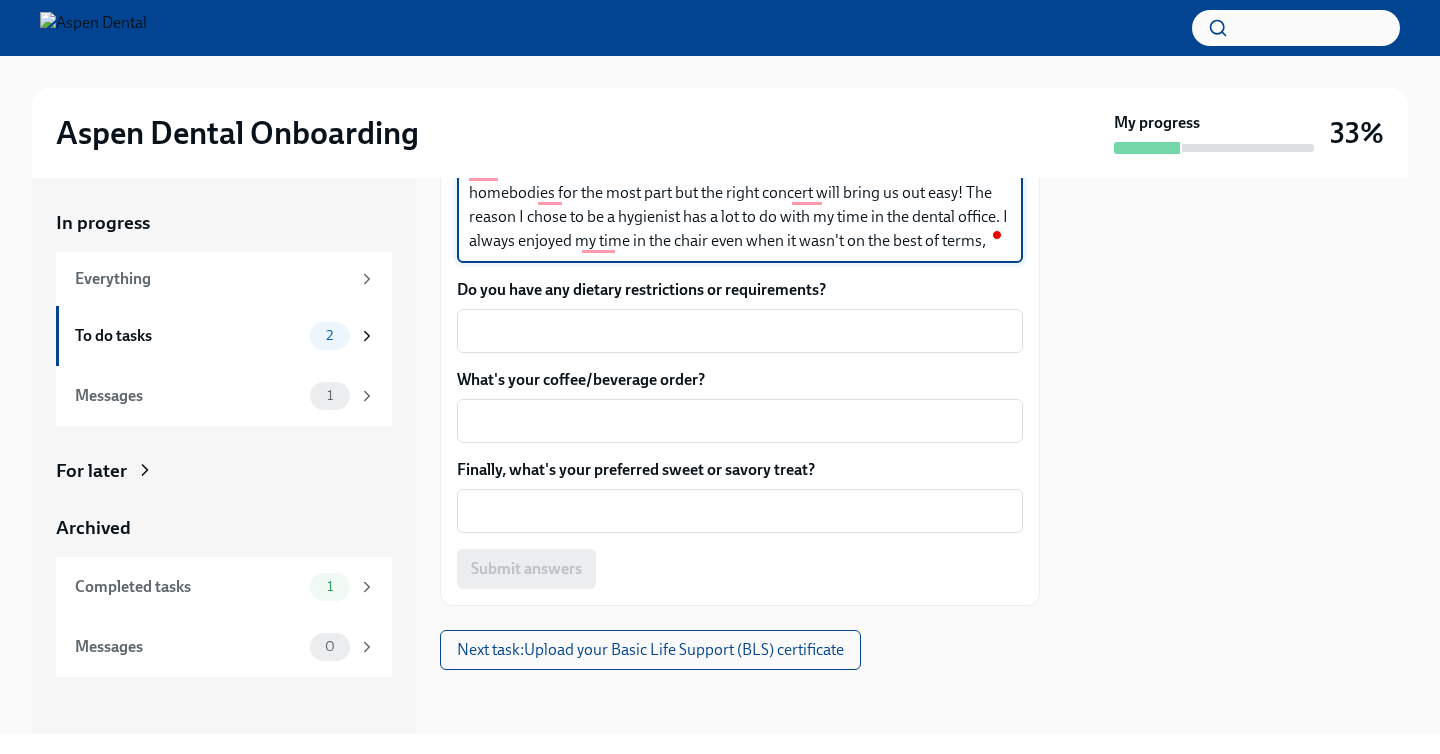 click on "I grew up in [CITY], [STATE], and moved to [CITY] with my boyfriend, [FIRST], in [YEAR], where we still currently reside. We have 2 dogs, [DOG_NAME] and [DOG_NAME] who keep us busy with their Husky attitude. [FIRST] and I are homebodies for the most part but the right concert will bring us out easy! The reason I chose to be a hygienist has a lot to do with my time in the dental office. I always enjoyed my time in the chair even when it wasn't on the best of terms," at bounding box center (740, 181) 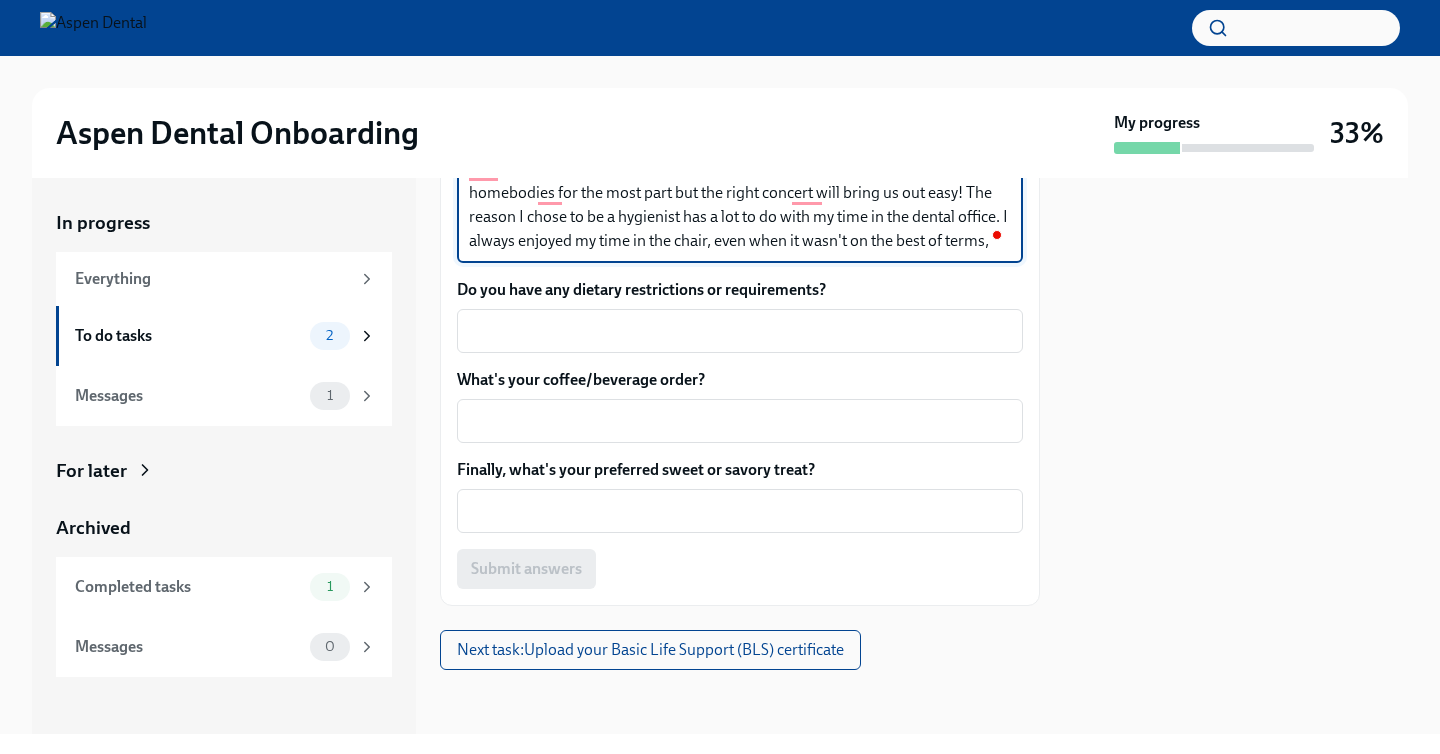 click on "I grew up in [CITY], [STATE], and moved to [CITY] with my boyfriend, [FIRST], in [YEAR], where we still currently reside. We have 2 dogs, [DOG_NAME] and [DOG_NAME] who keep us busy with their Husky attitude. [FIRST] and I are homebodies for the most part but the right concert will bring us out easy! The reason I chose to be a hygienist has a lot to do with my time in the dental office. I always enjoyed my time in the chair, even when it wasn't on the best of terms," at bounding box center [740, 181] 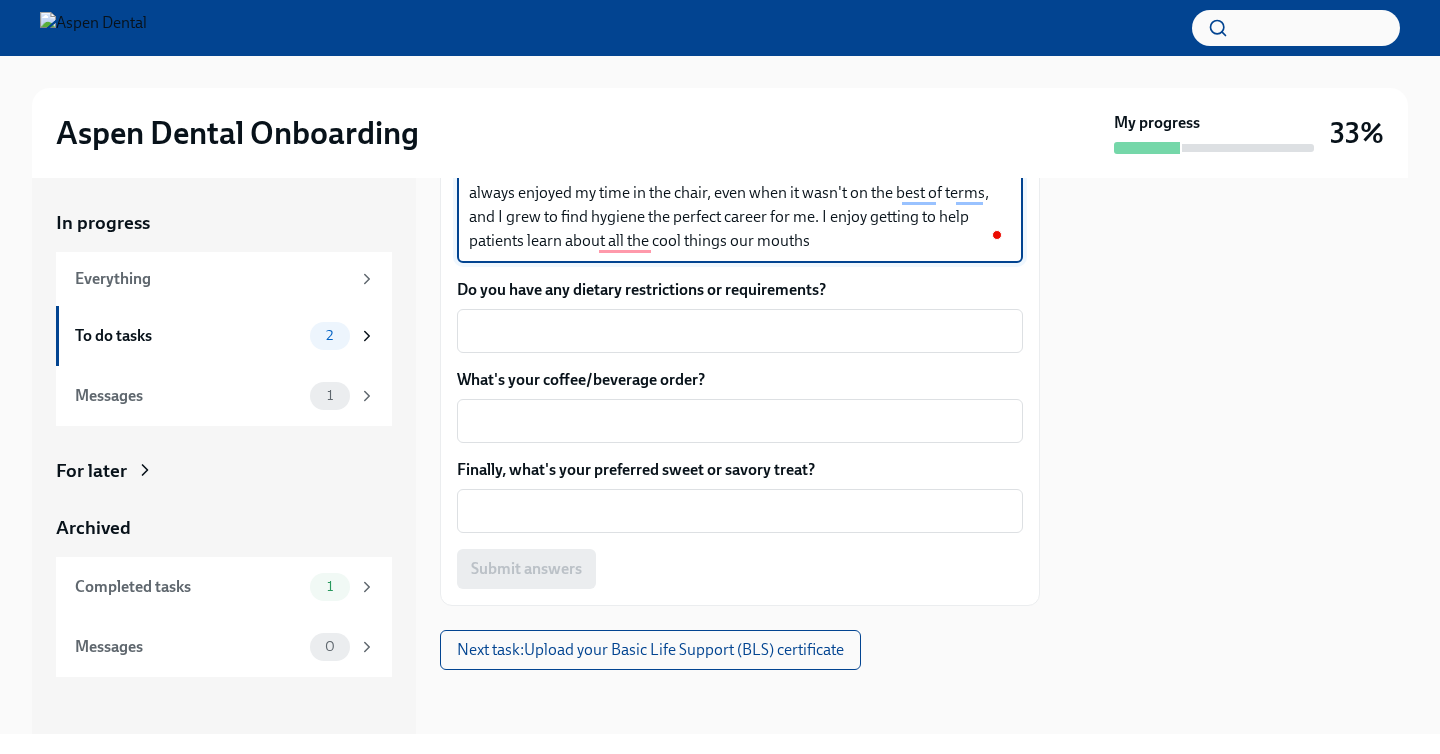 click on "I grew up in [CITY], [STATE], and moved to [CITY] with my boyfriend, [FIRST], in [YEAR], where we still currently reside. We have 2 dogs, [DOG_NAME] and [DOG_NAME] who keep us busy with their Husky attitude. [FIRST] and I are homebodies for the most part but the right concert will bring us out easy! The reason I chose to be a hygienist has a lot to do with my time in the dental office. I always enjoyed my time in the chair, even when it wasn't on the best of terms, and I grew to find hygiene the perfect career for me. I enjoy getting to help patients learn about all the cool things our mouths" at bounding box center [740, 157] 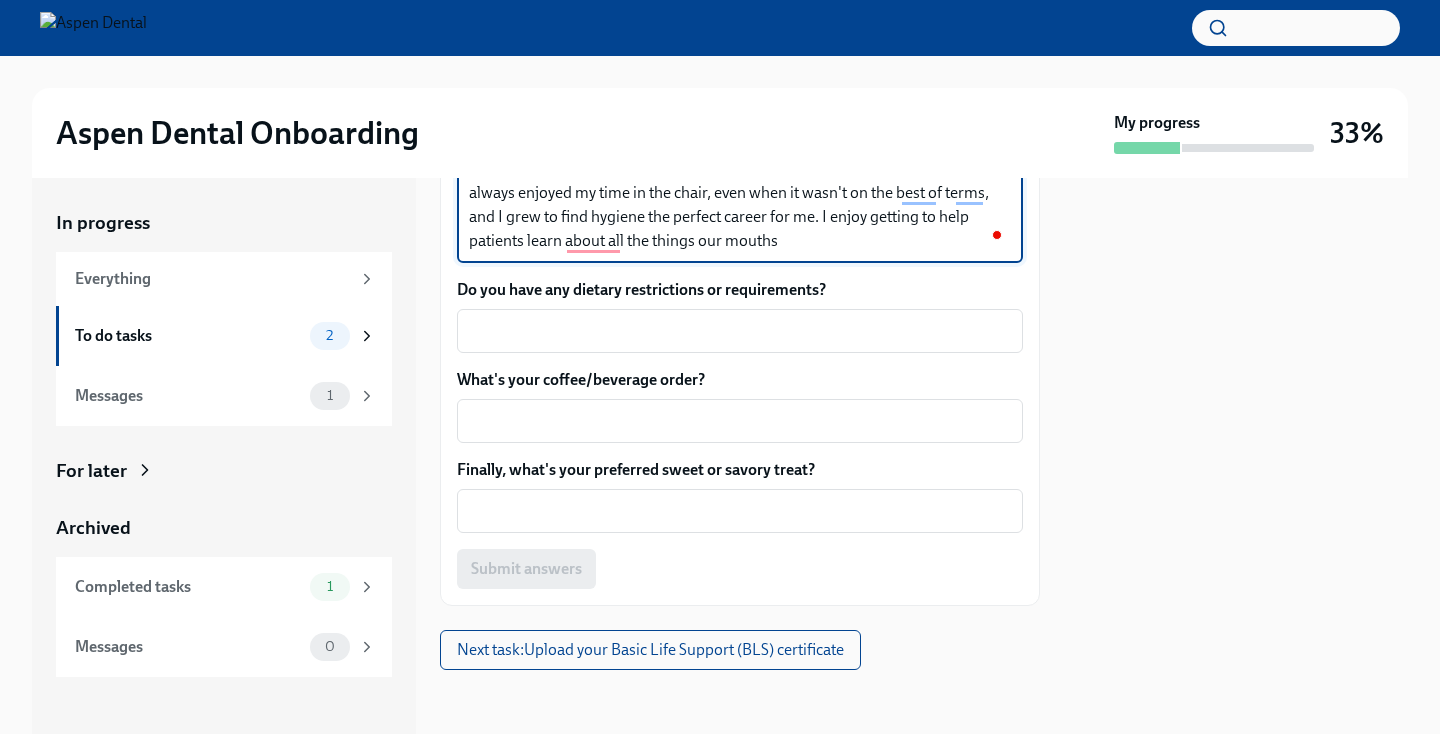 click on "I grew up in [CITY], [STATE], and moved to [CITY] with my boyfriend, [FIRST], in [YEAR], where we still currently reside. We have 2 dogs, [DOG_NAME] and [DOG_NAME] who keep us busy with their Husky attitude. [FIRST] and I are homebodies for the most part but the right concert will bring us out easy! The reason I chose to be a hygienist has a lot to do with my time in the dental office. I always enjoyed my time in the chair, even when it wasn't on the best of terms, and I grew to find hygiene the perfect career for me. I enjoy getting to help patients learn about all the things our mouths" at bounding box center (740, 157) 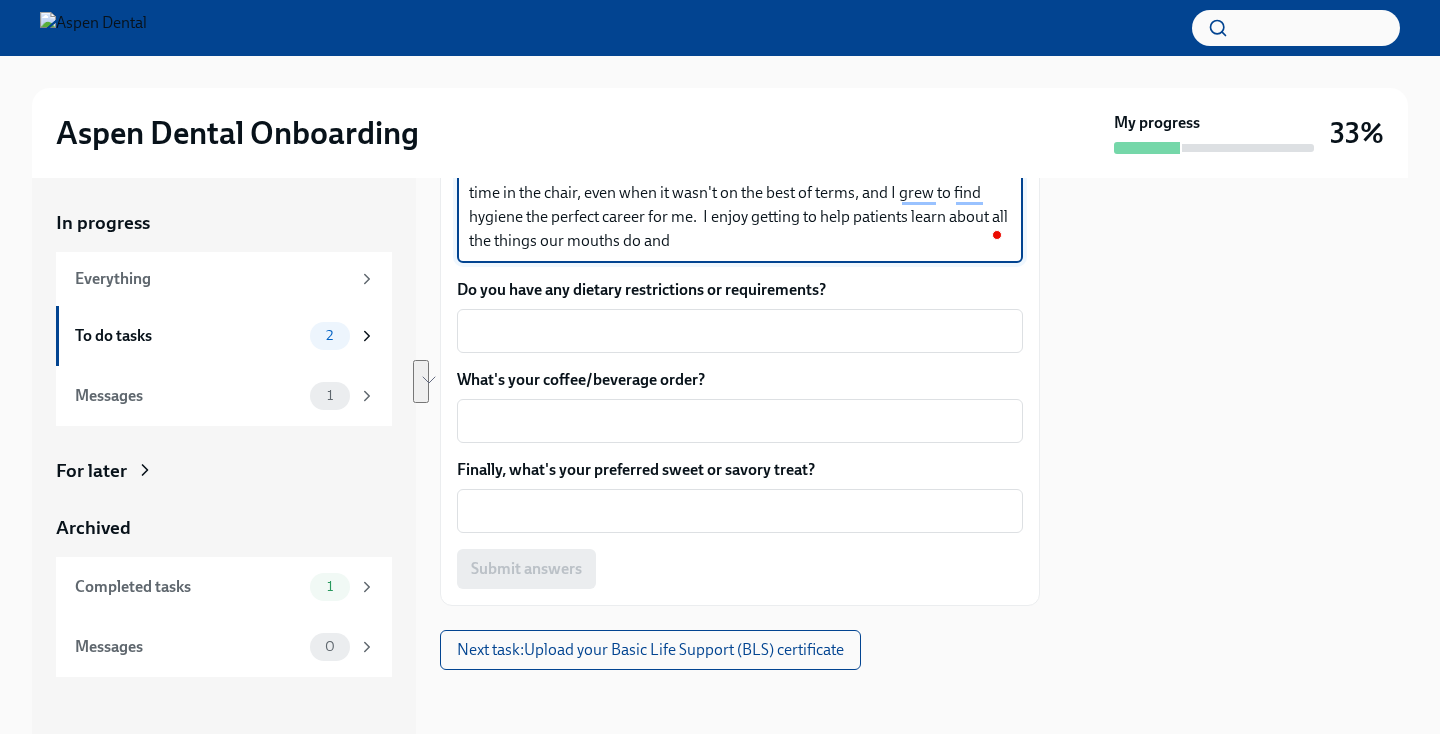 drag, startPoint x: 804, startPoint y: 541, endPoint x: 722, endPoint y: 518, distance: 85.16454 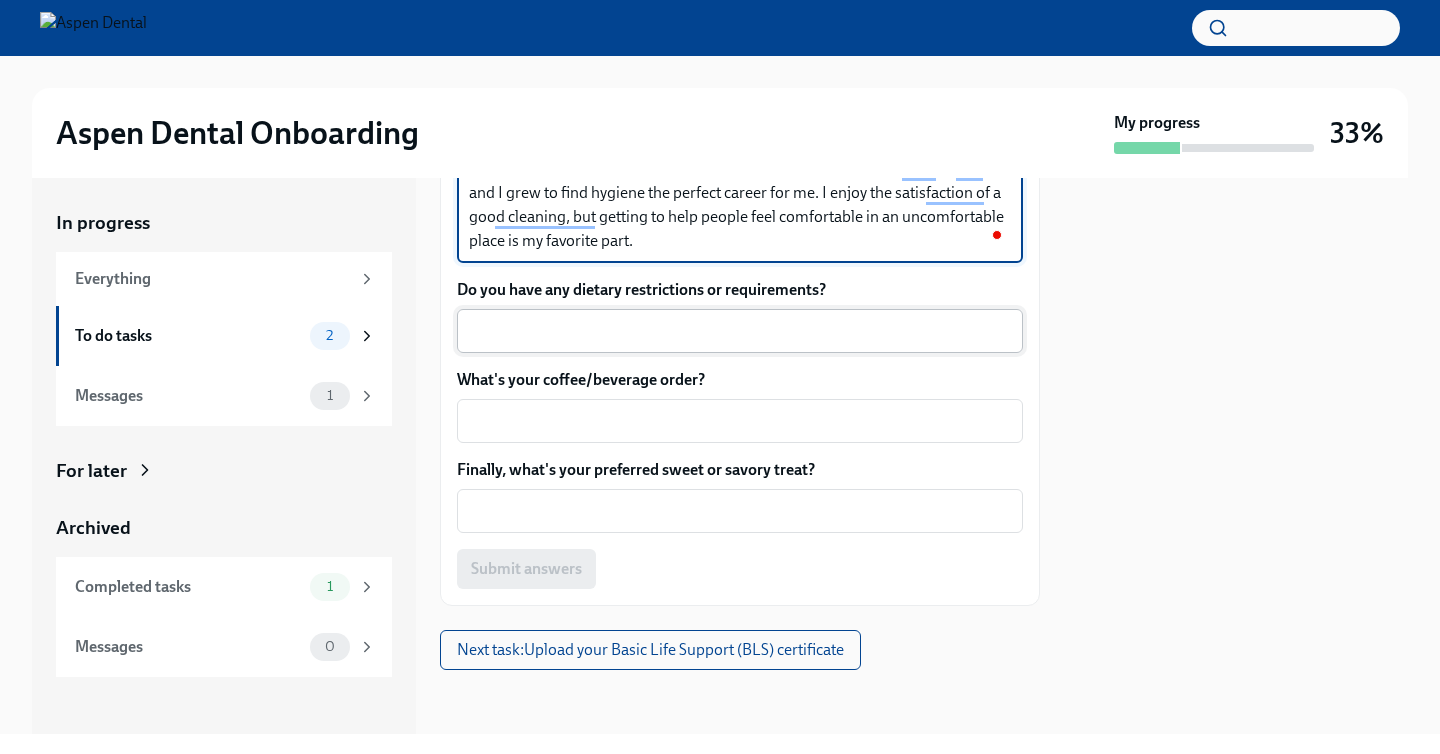 scroll, scrollTop: 2027, scrollLeft: 0, axis: vertical 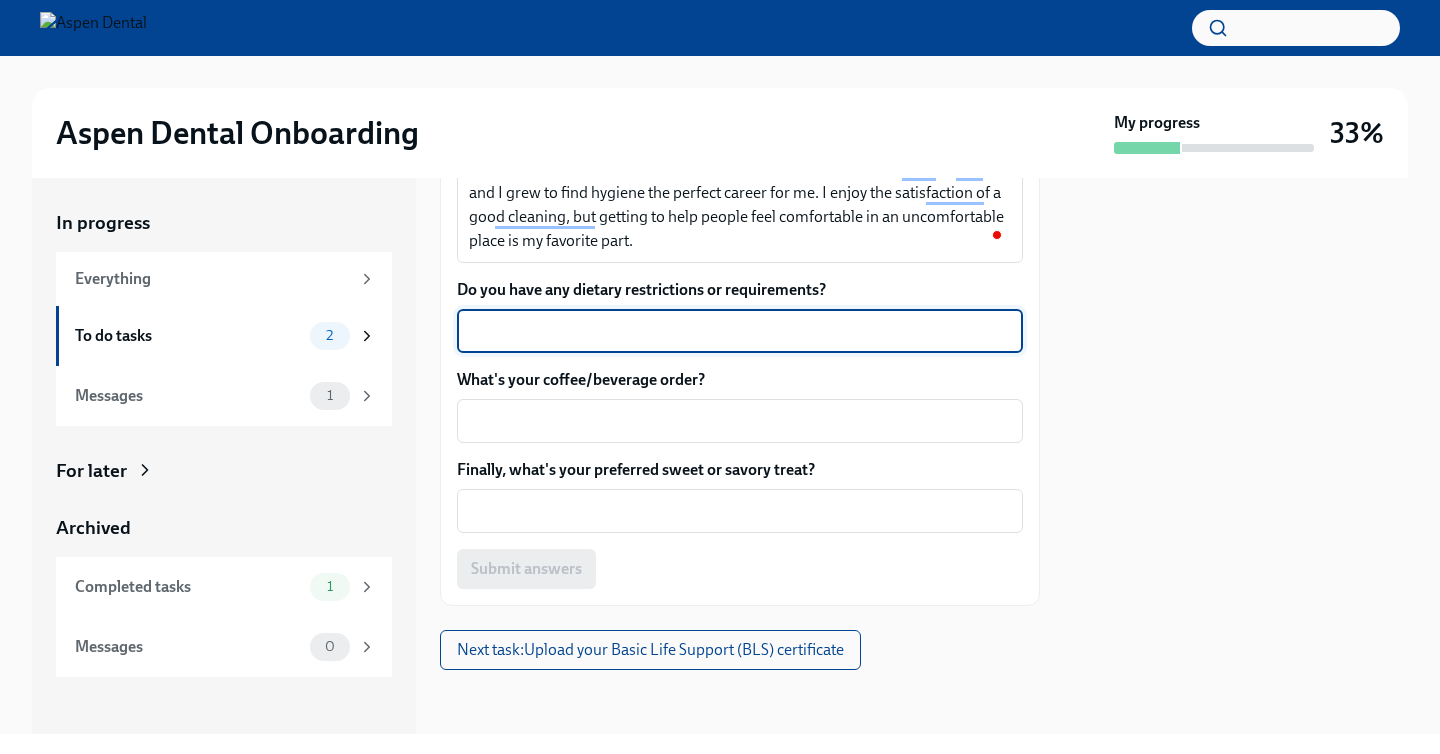 click on "Do you have any dietary restrictions or requirements?" at bounding box center (740, 331) 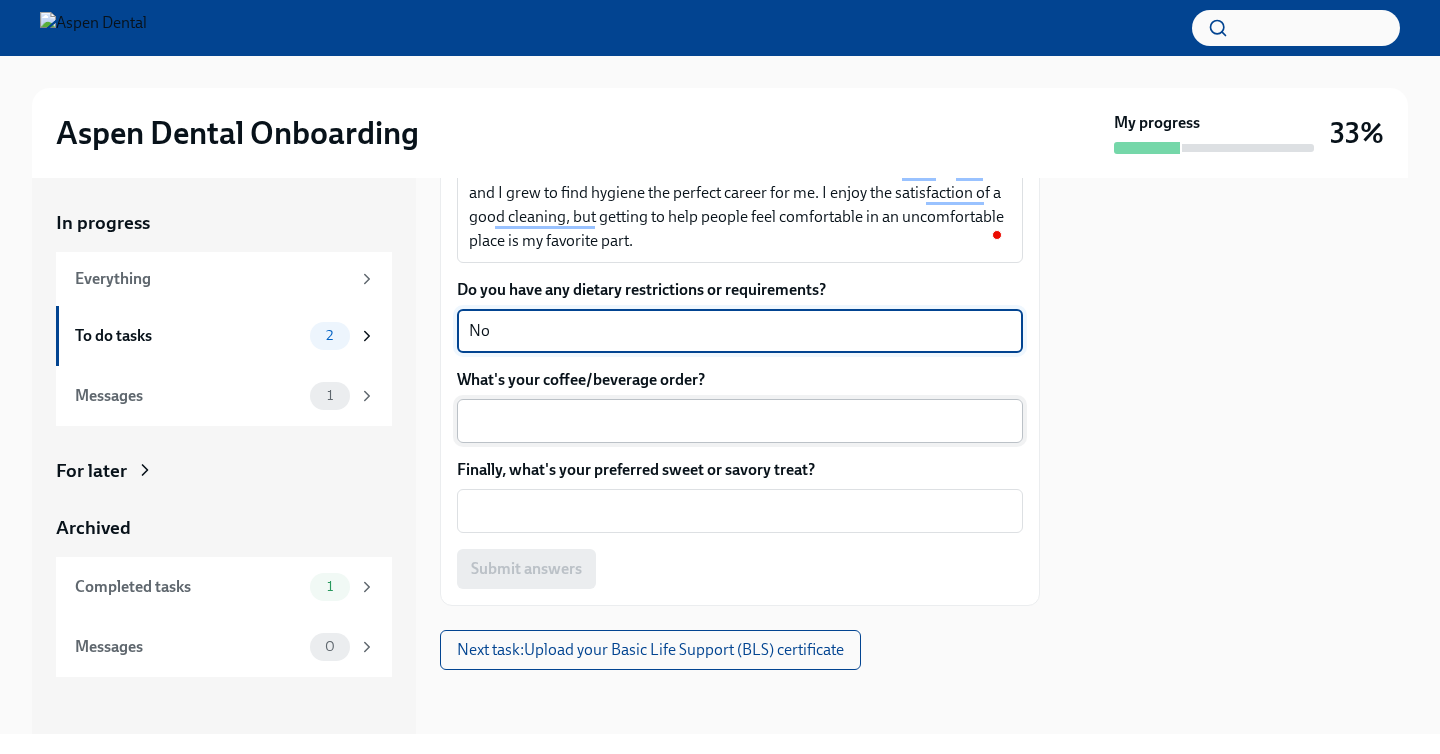 type on "No" 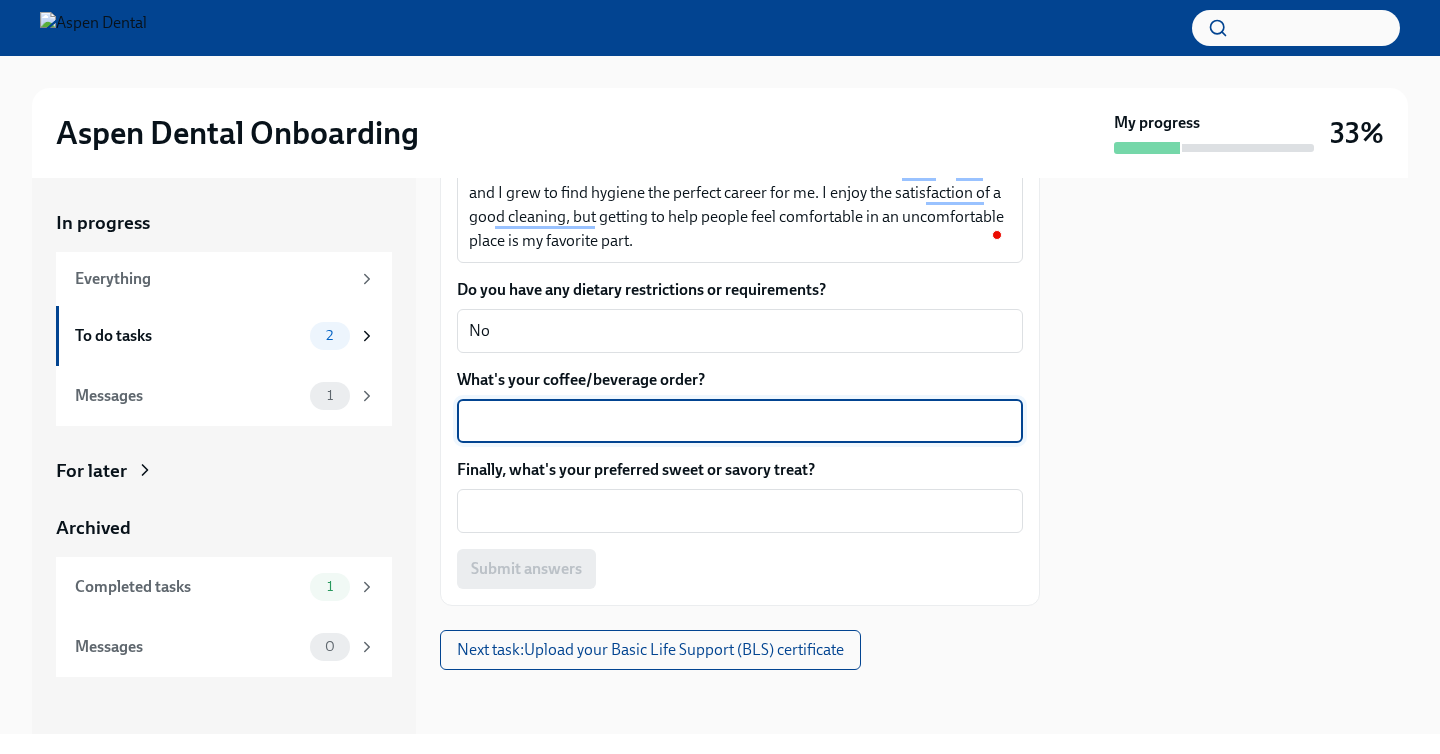click on "What's your coffee/beverage order?" at bounding box center [740, 421] 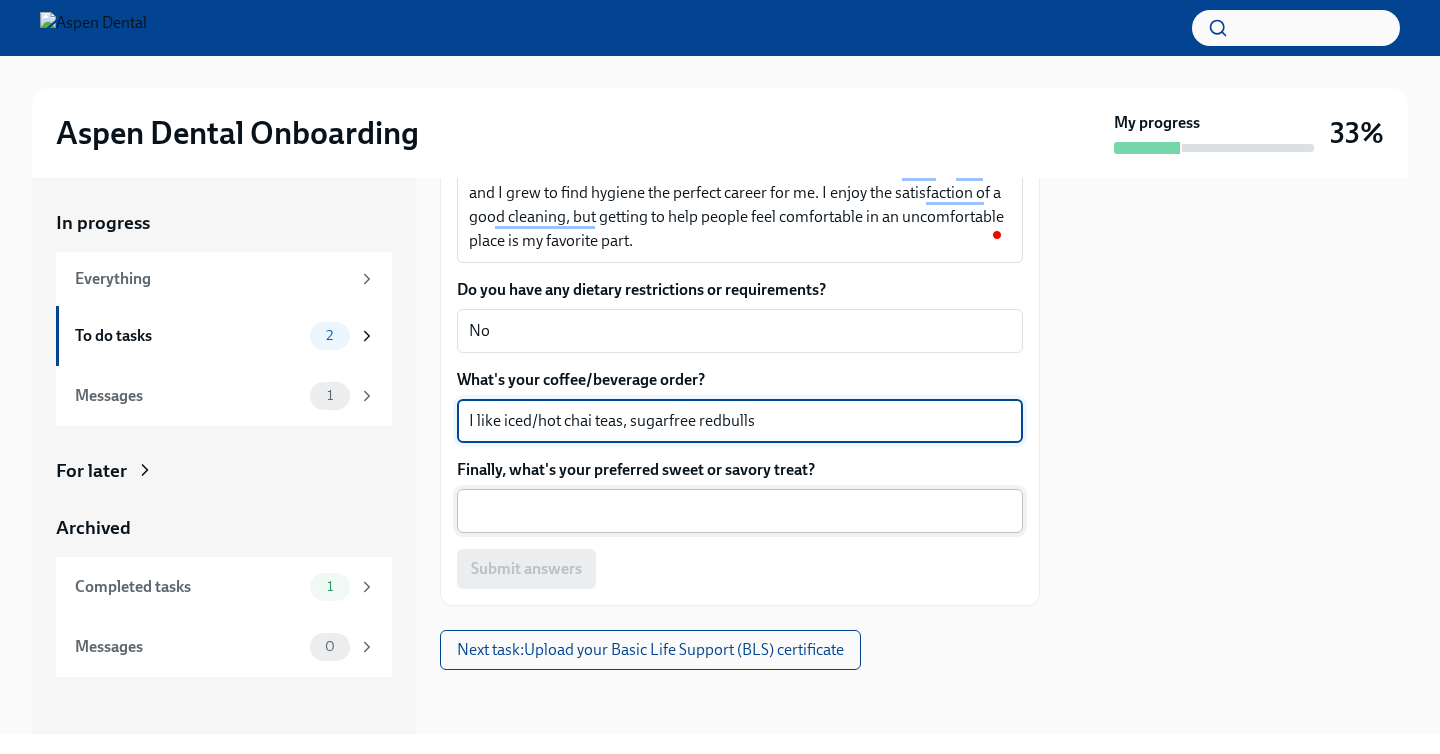 type on "I like iced/hot chai teas, sugarfree redbulls" 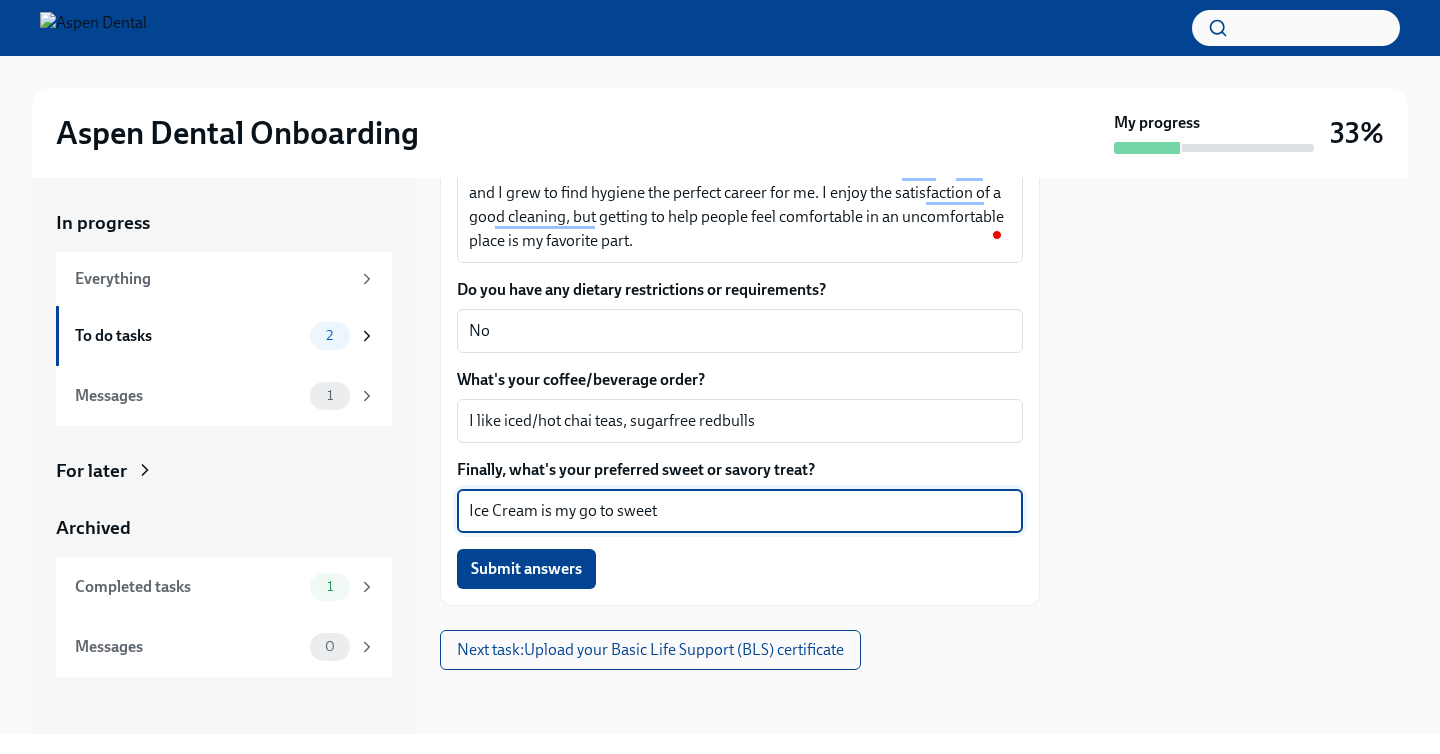 click on "Ice Cream is my go to sweet" at bounding box center [740, 511] 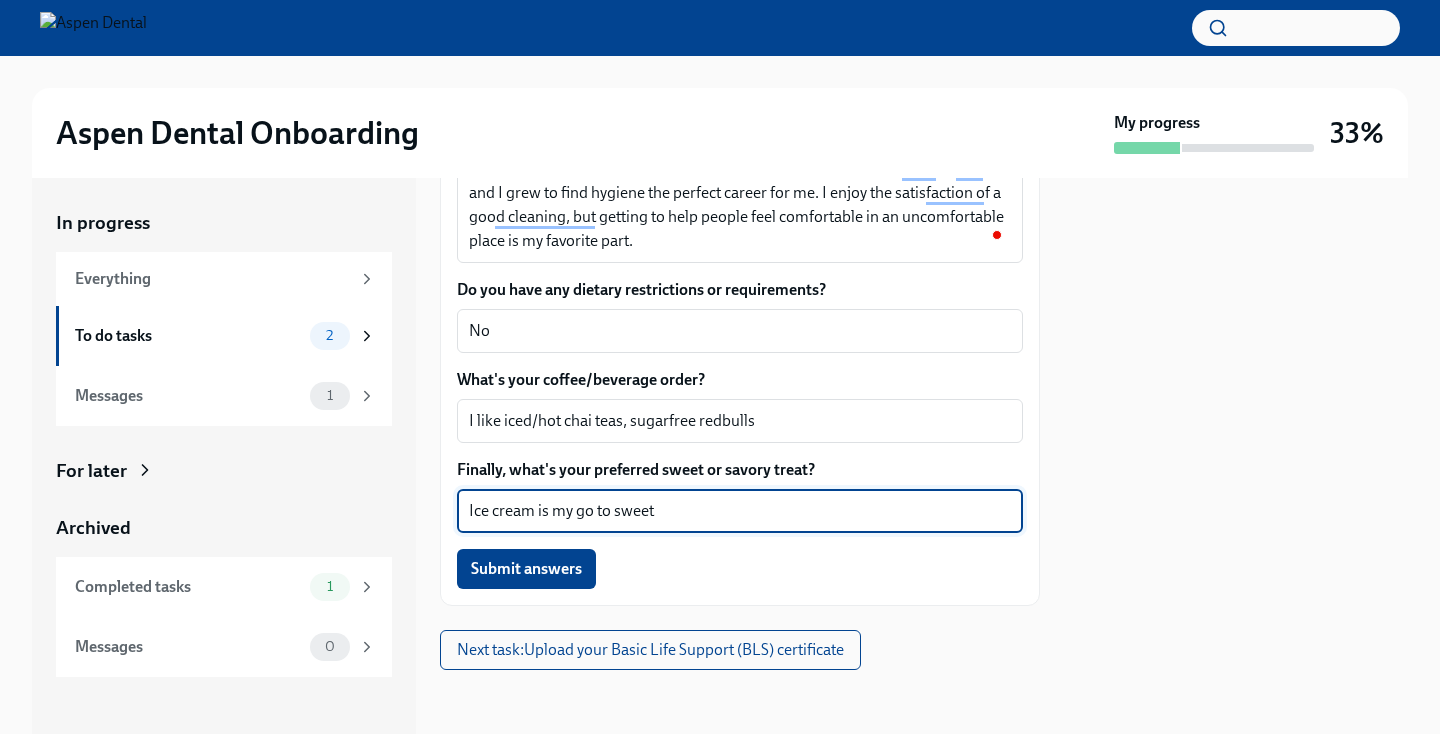 click on "Ice cream is my go to sweet" at bounding box center (740, 511) 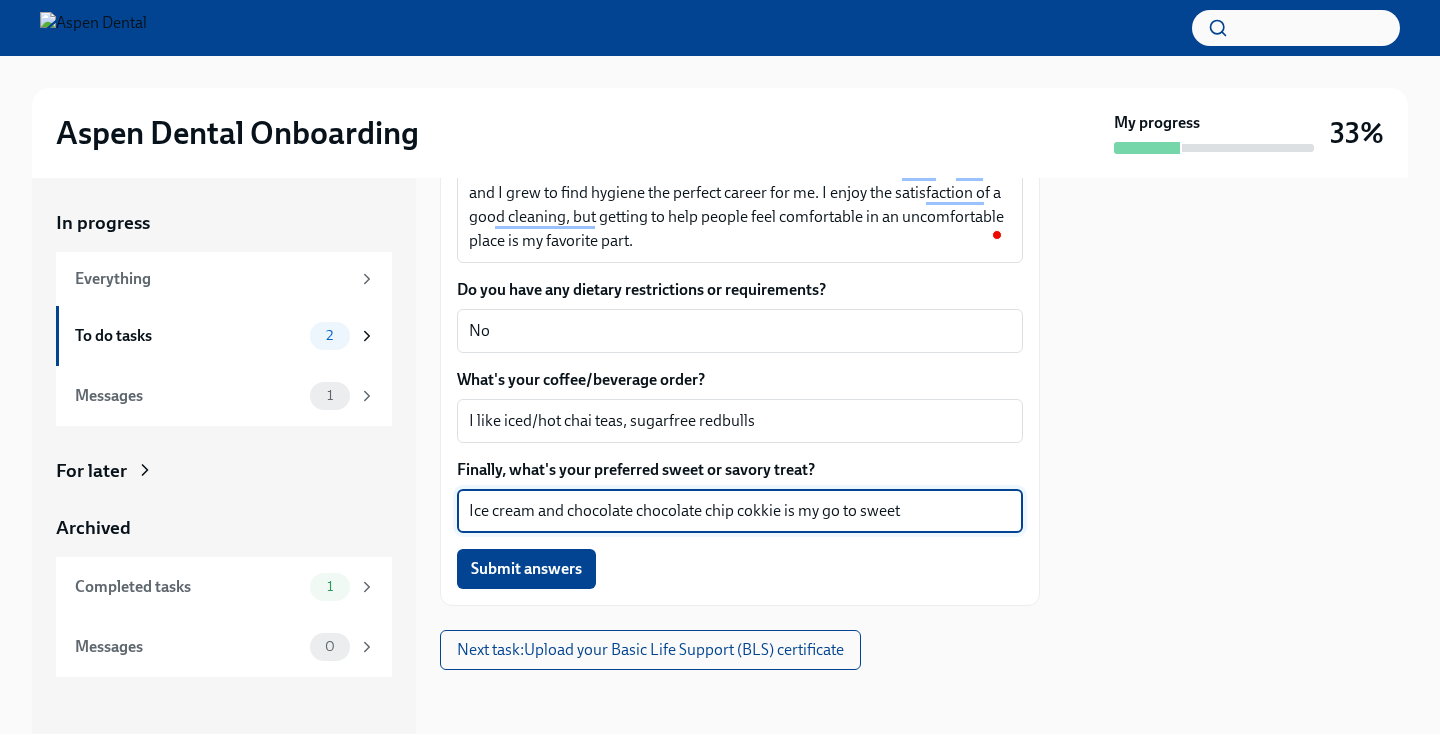 click on "Ice cream and chocolate chocolate chip cokkie is my go to sweet" at bounding box center (740, 511) 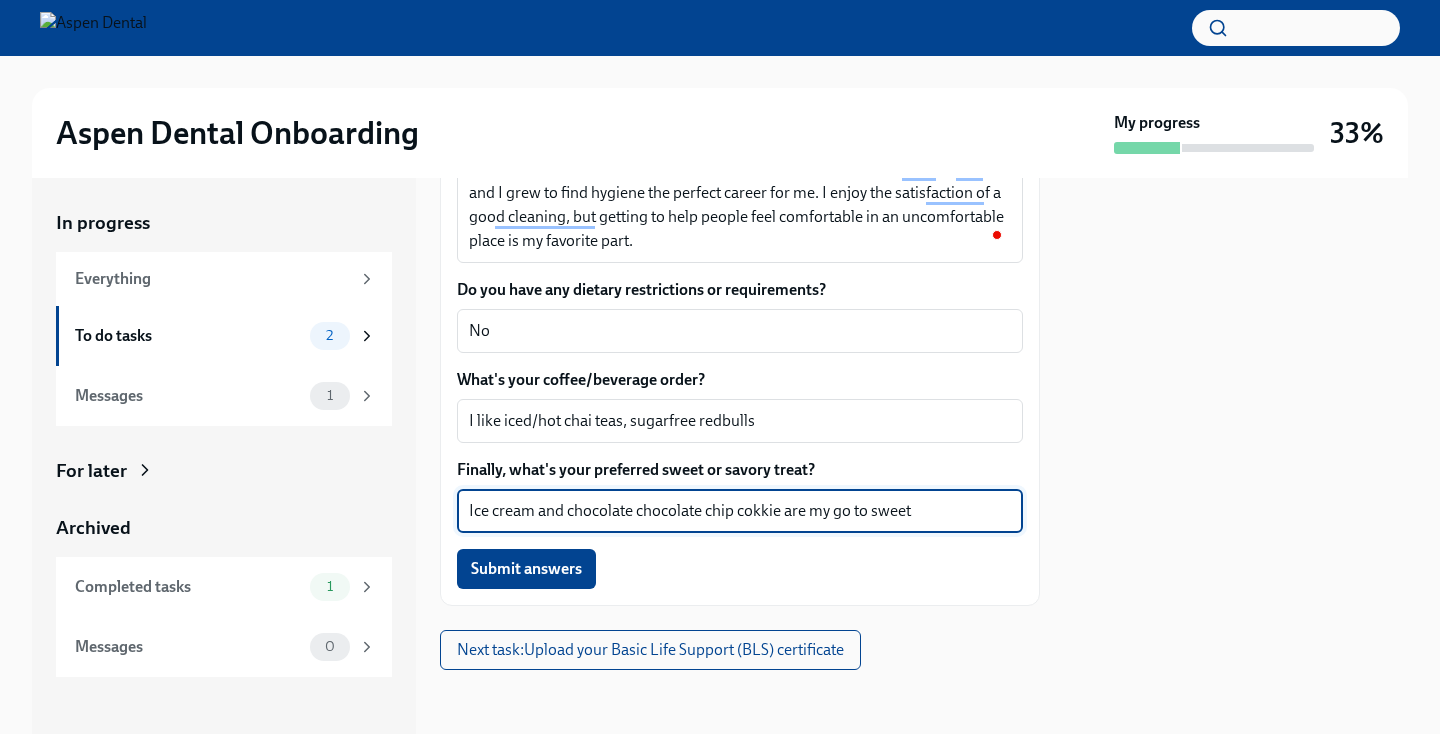 click on "Ice cream and chocolate chocolate chip cokkie are my go to sweet" at bounding box center [740, 511] 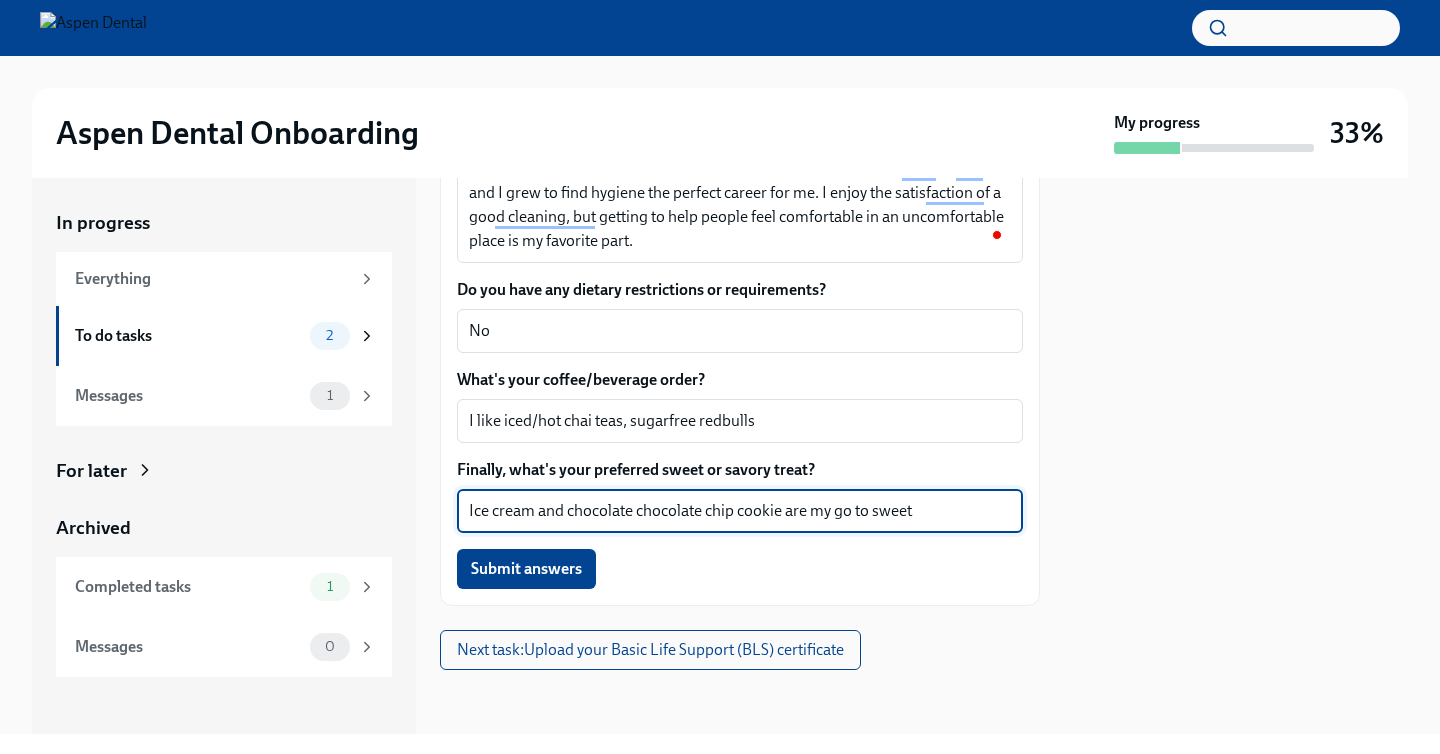 click on "Ice cream and chocolate chocolate chip cookie are my go to sweet" at bounding box center (740, 511) 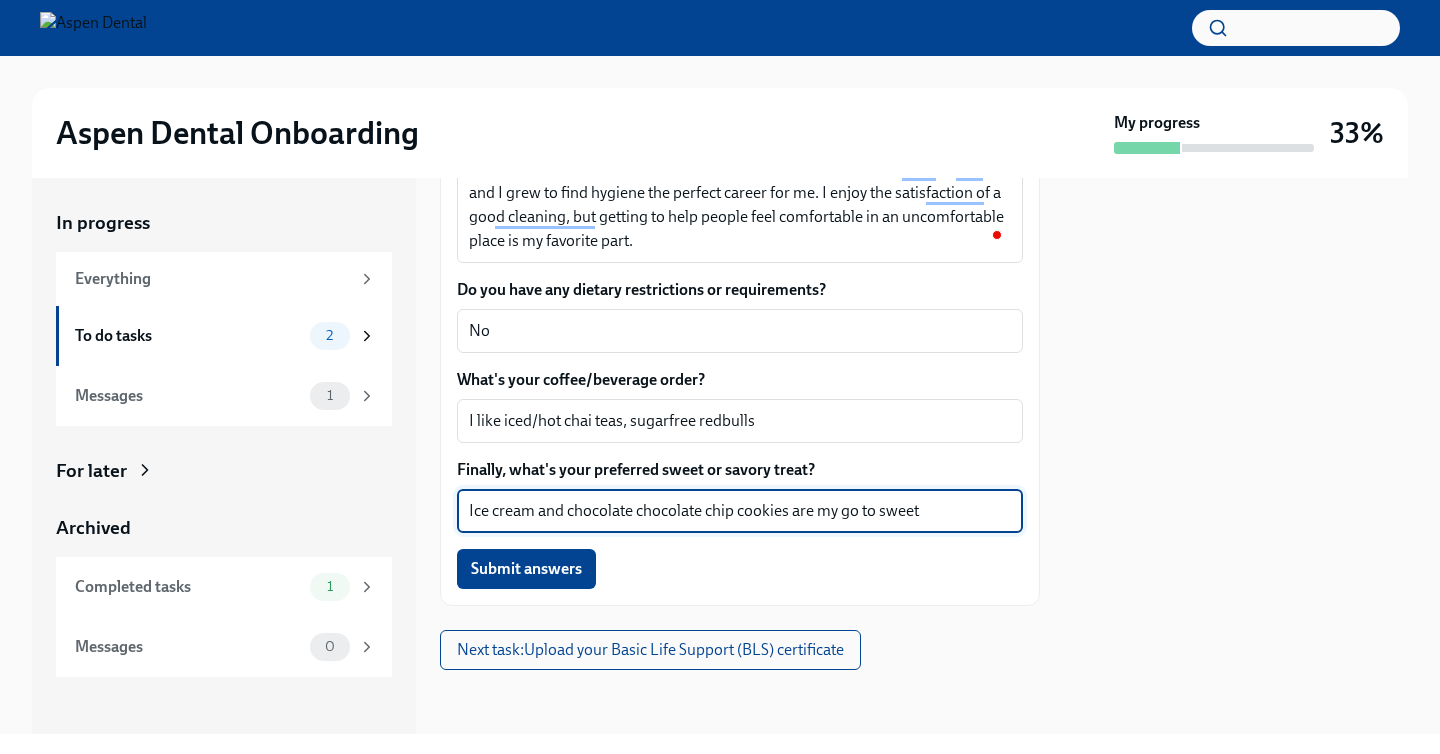 click on "Ice cream and chocolate chocolate chip cookies are my go to sweet" at bounding box center [740, 511] 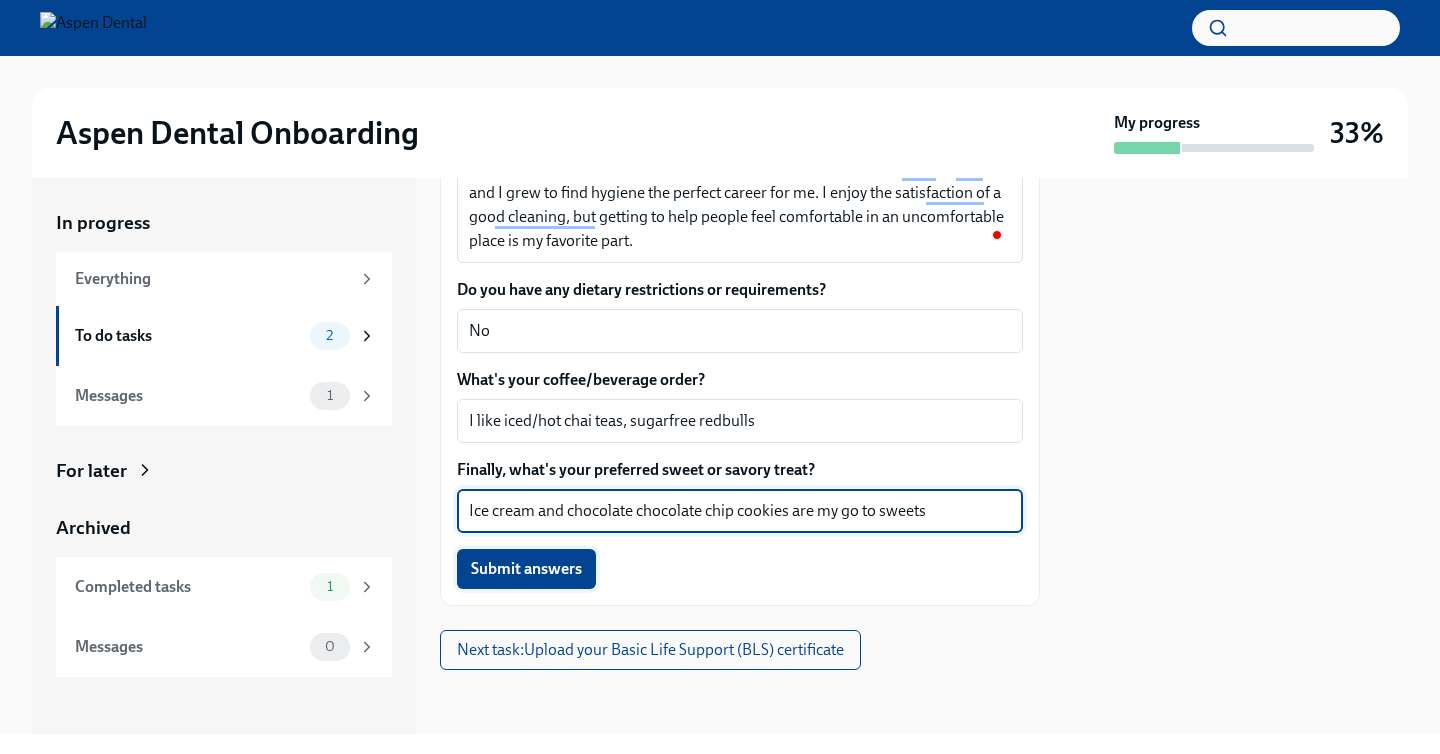 type on "Ice cream and chocolate chocolate chip cookies are my go to sweets" 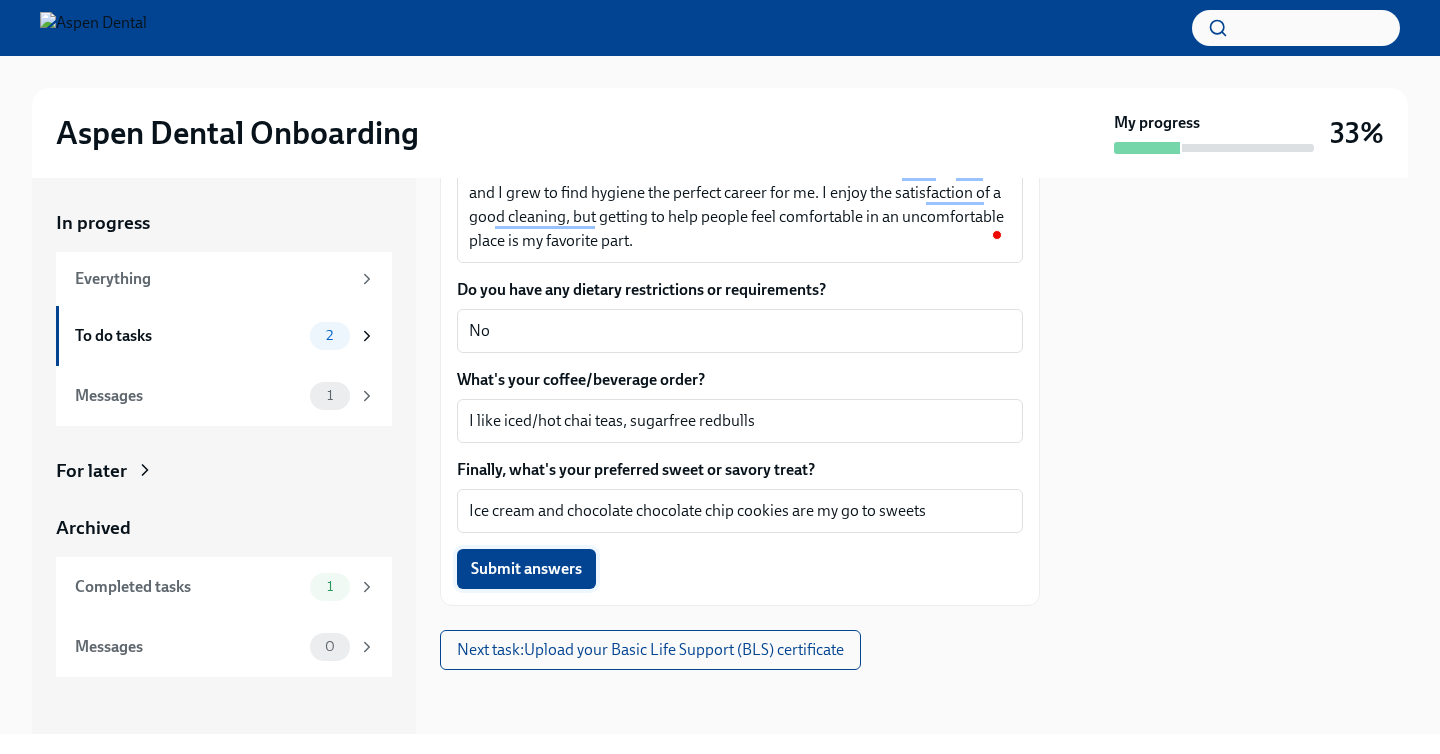 click on "Submit answers" at bounding box center [526, 569] 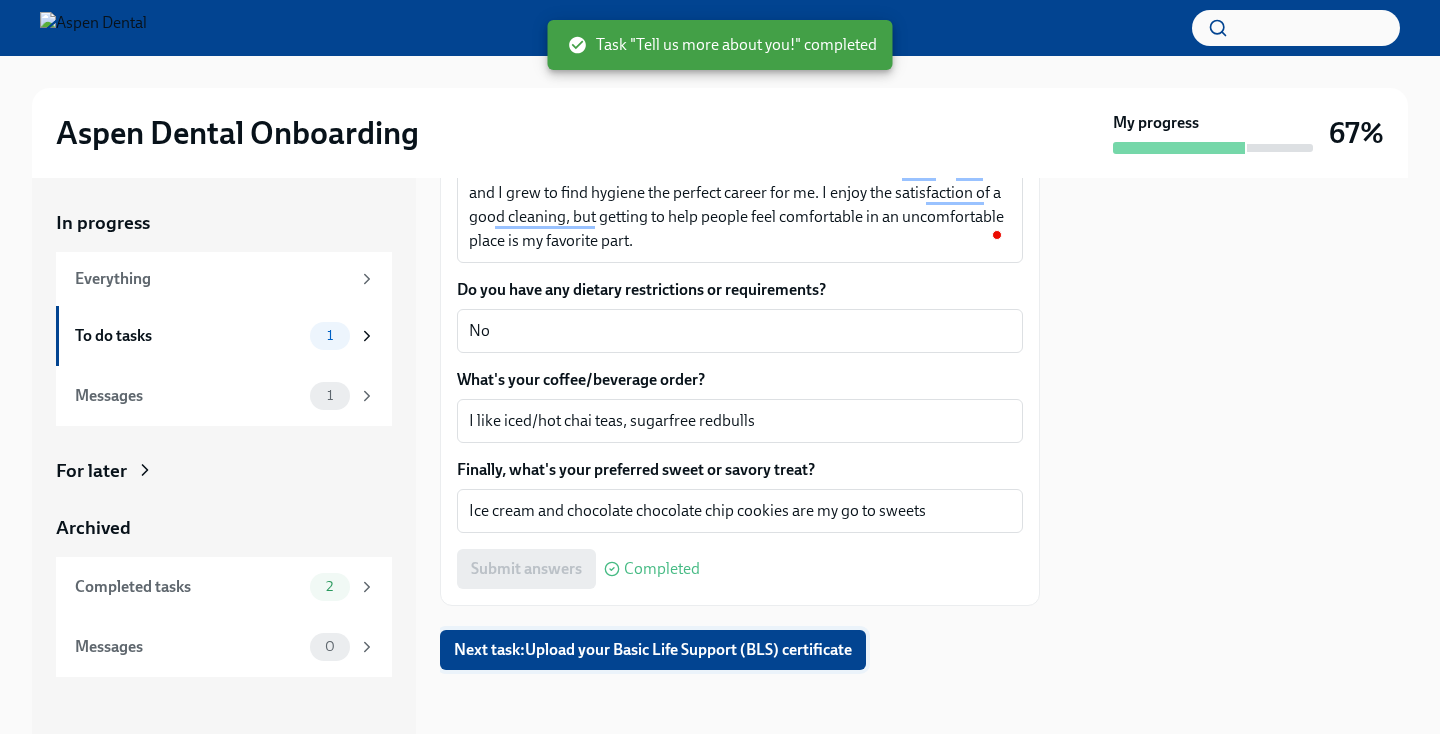 click on "Next task :  Upload your  Basic Life Support (BLS) certificate" at bounding box center [653, 650] 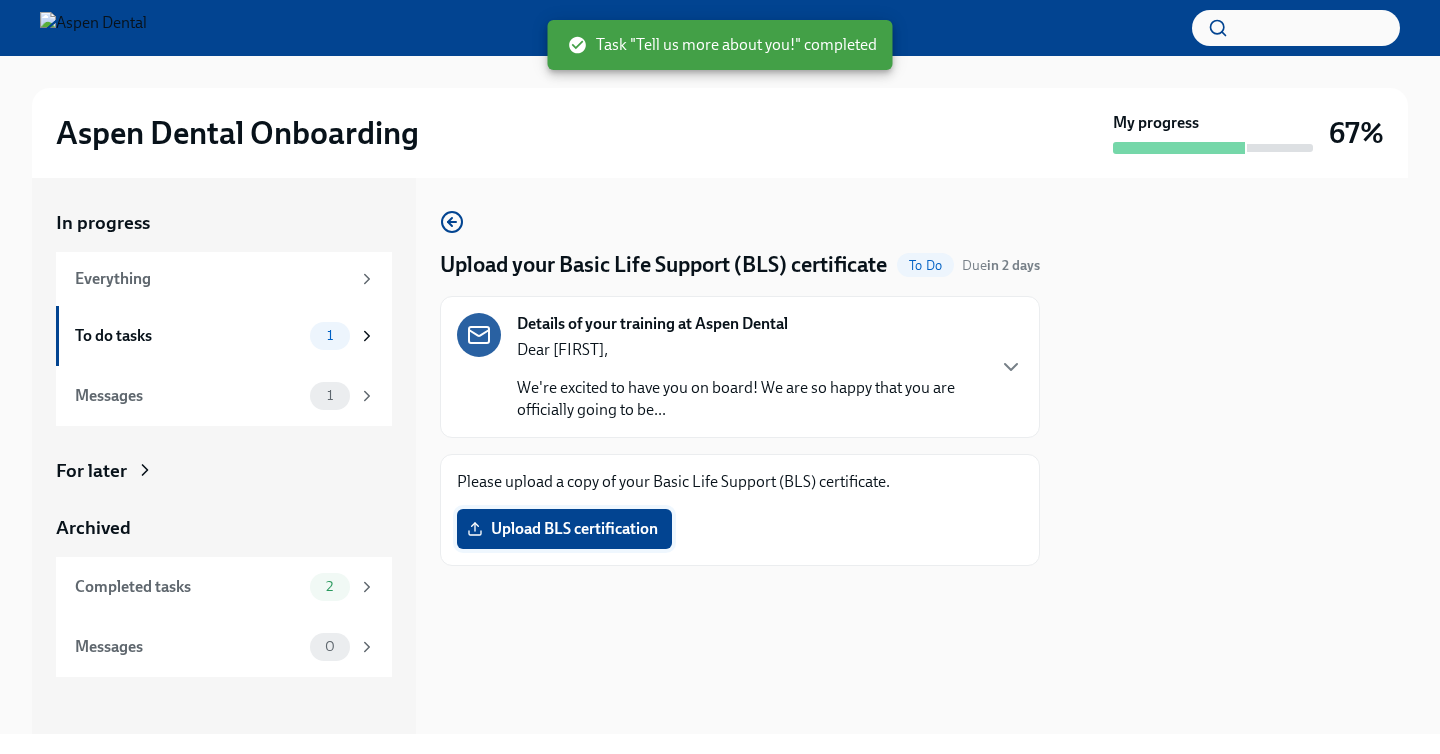 click on "Upload BLS certification" at bounding box center [564, 529] 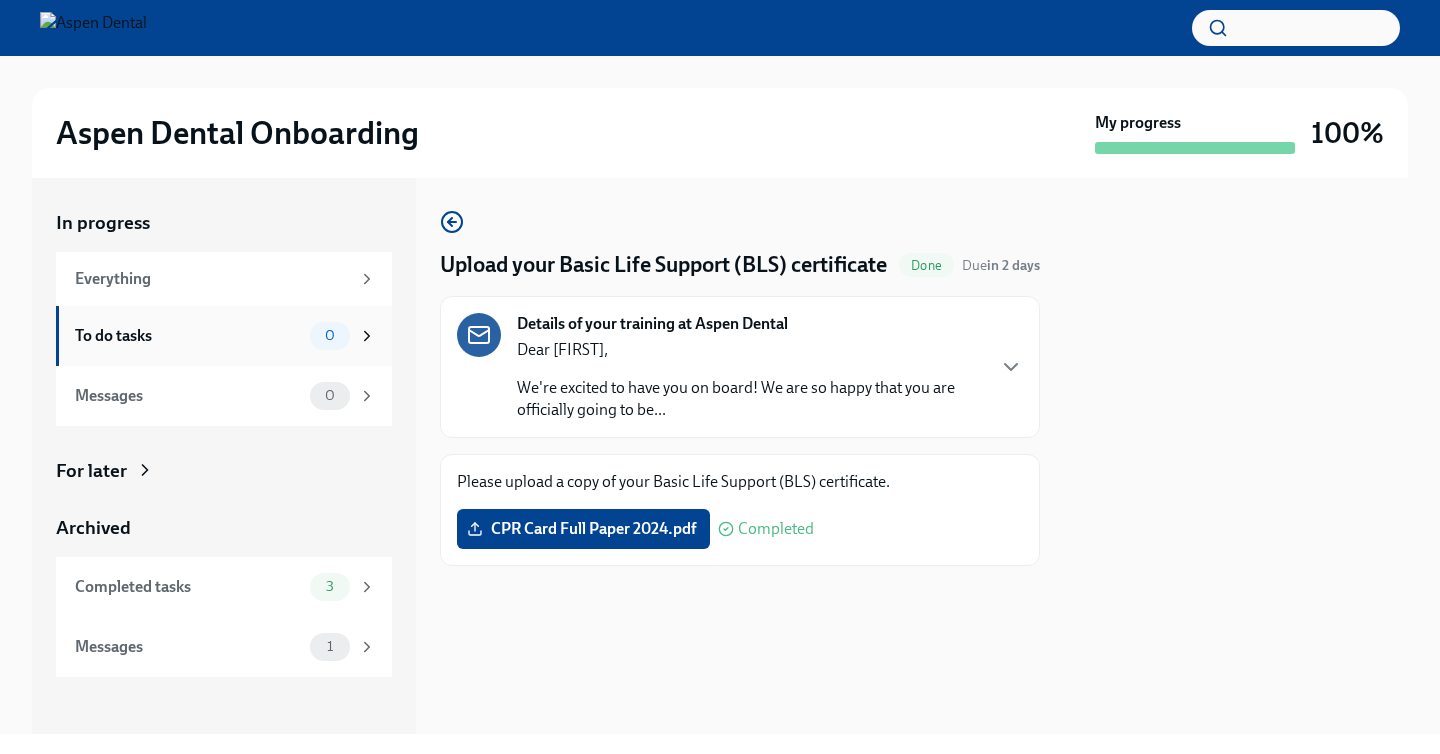 click on "0" at bounding box center (330, 335) 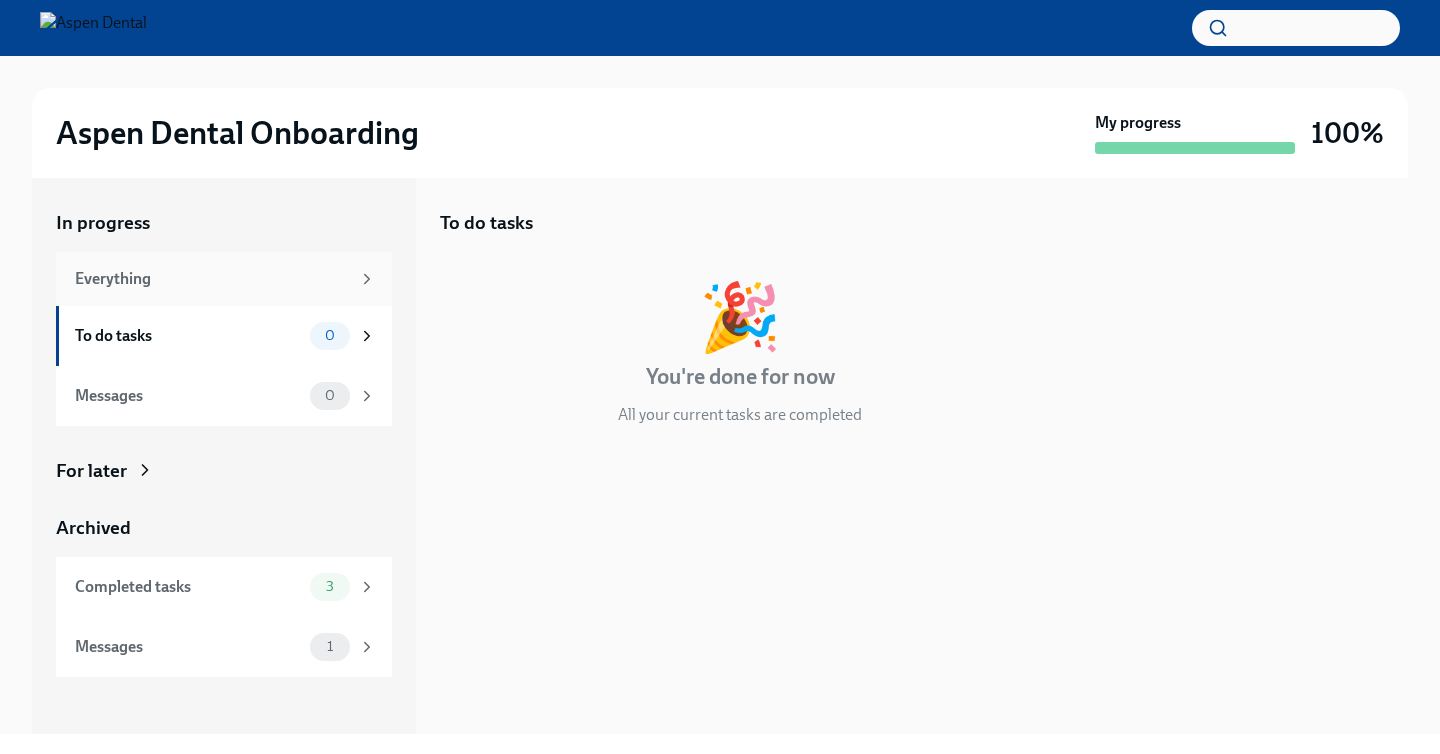click on "Everything" at bounding box center (224, 279) 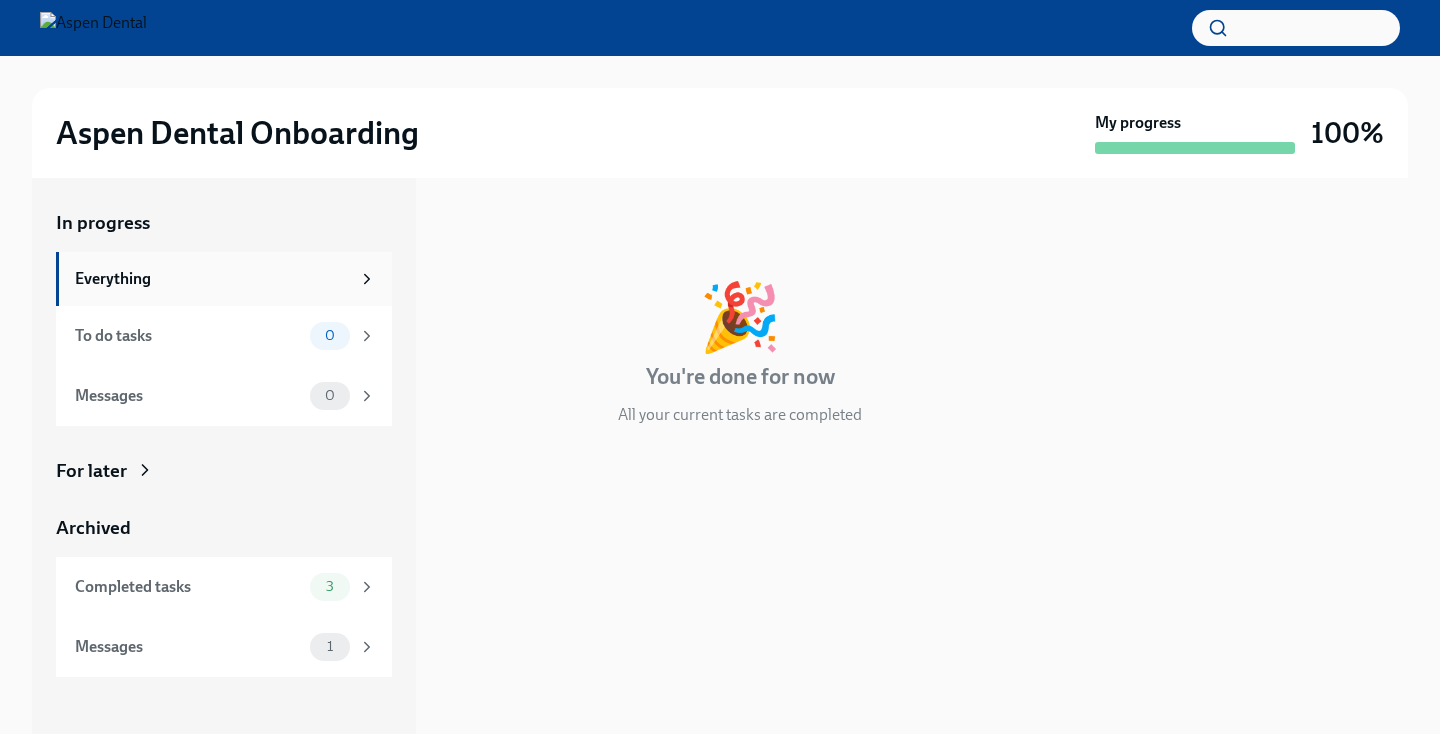 click on "Everything" at bounding box center [212, 279] 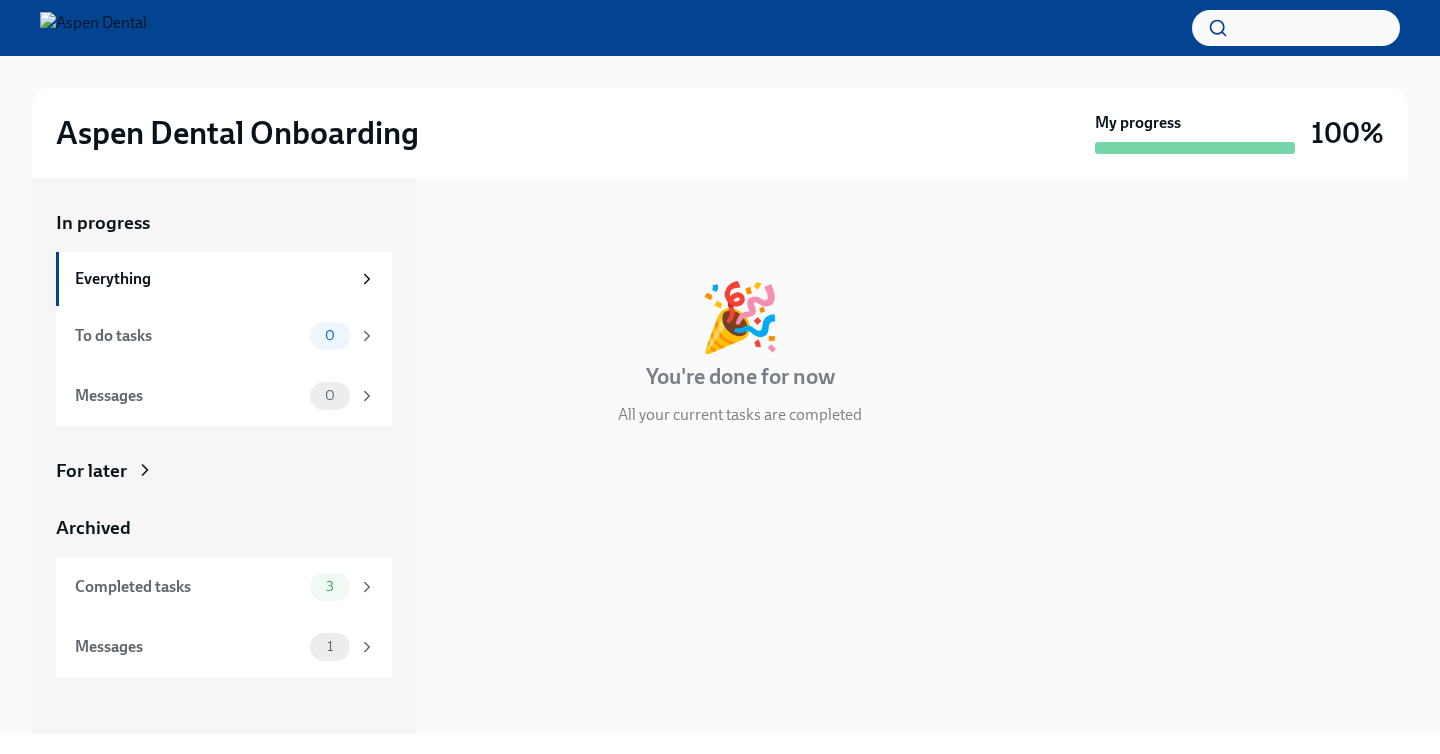 click on "For later" at bounding box center (91, 471) 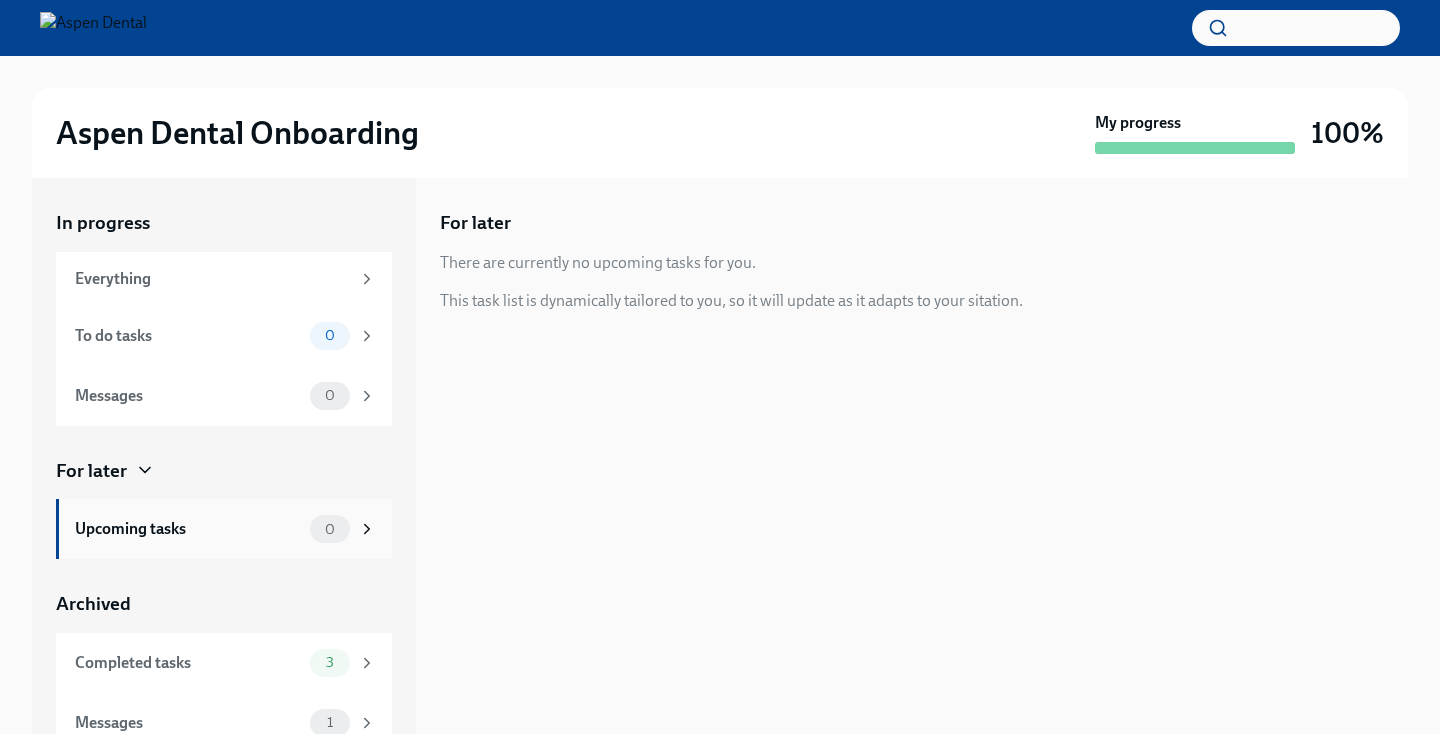 click on "Upcoming tasks" at bounding box center [188, 529] 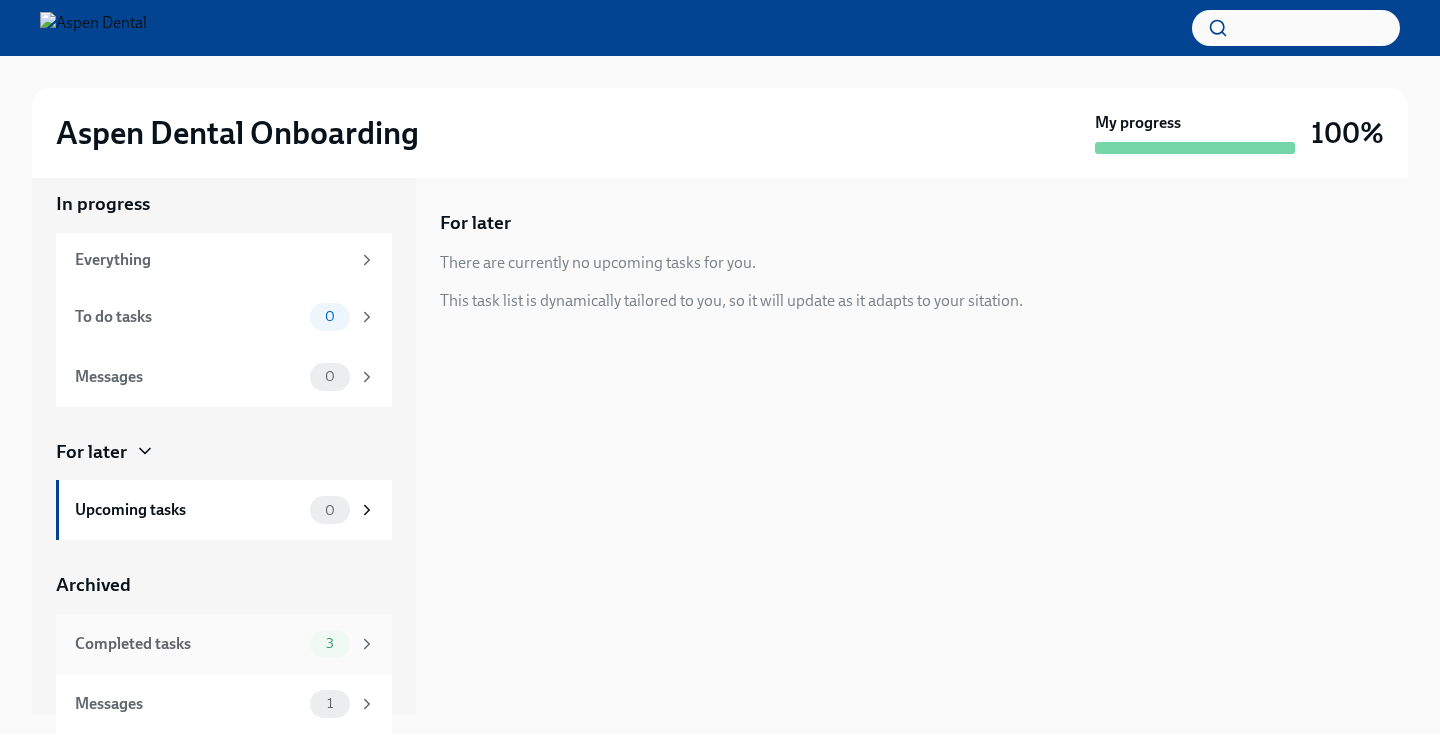 click on "Completed tasks" at bounding box center (188, 644) 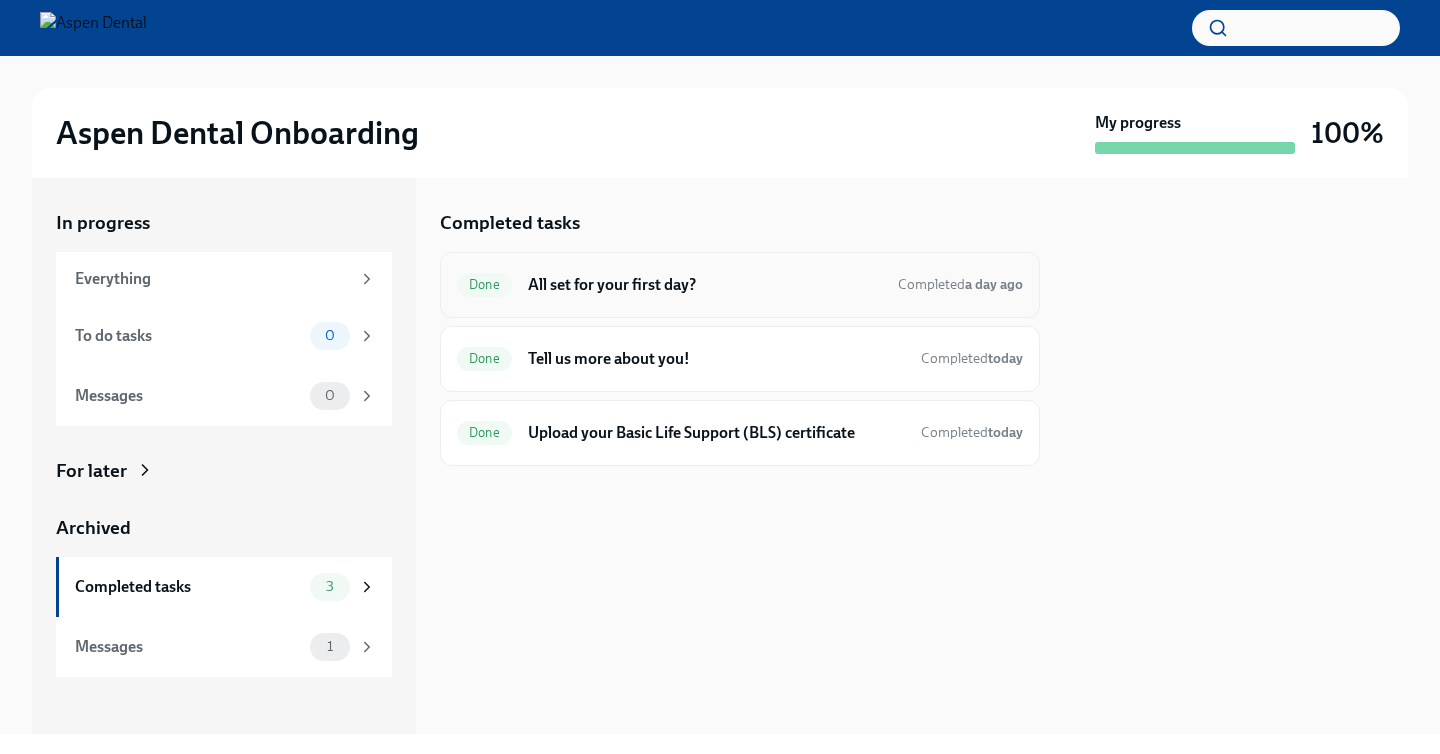 click on "All set for your first day?" at bounding box center [705, 285] 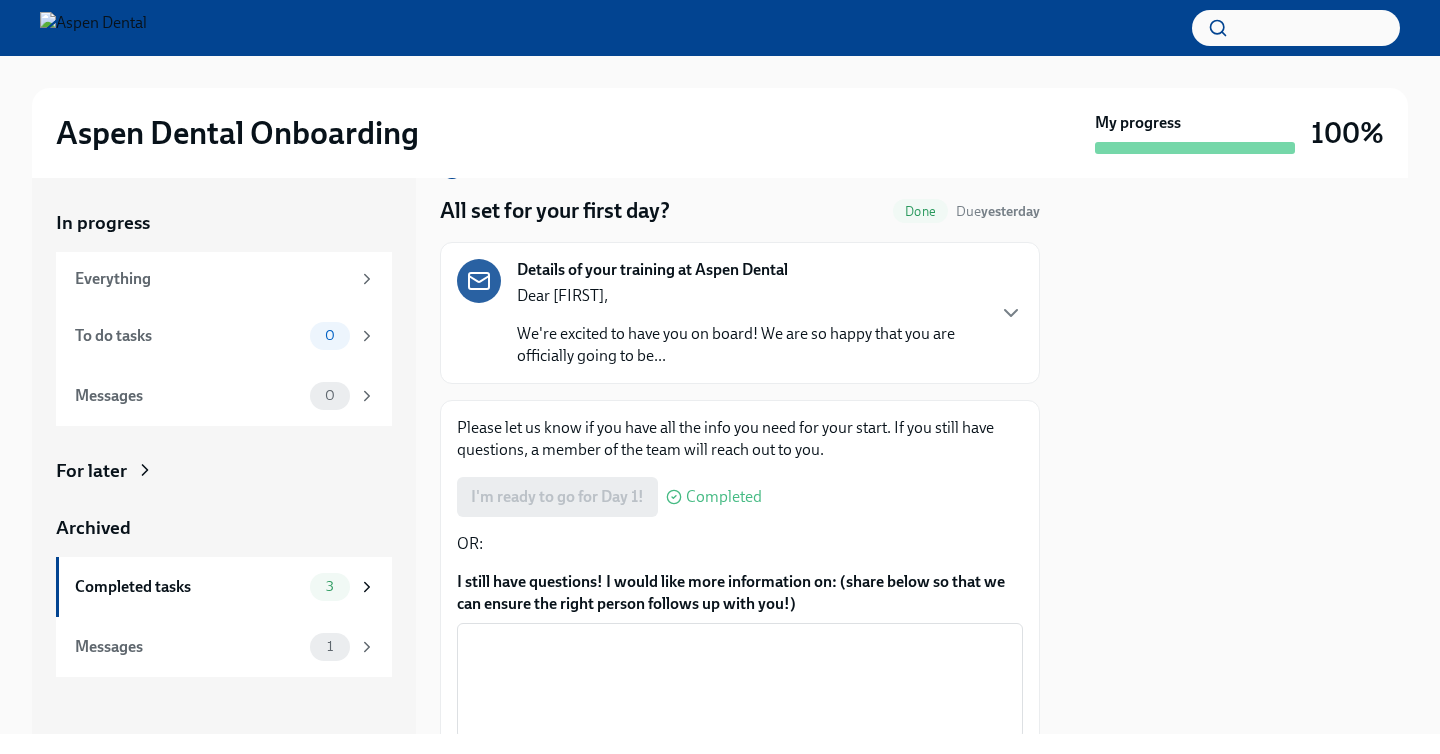 scroll, scrollTop: 69, scrollLeft: 0, axis: vertical 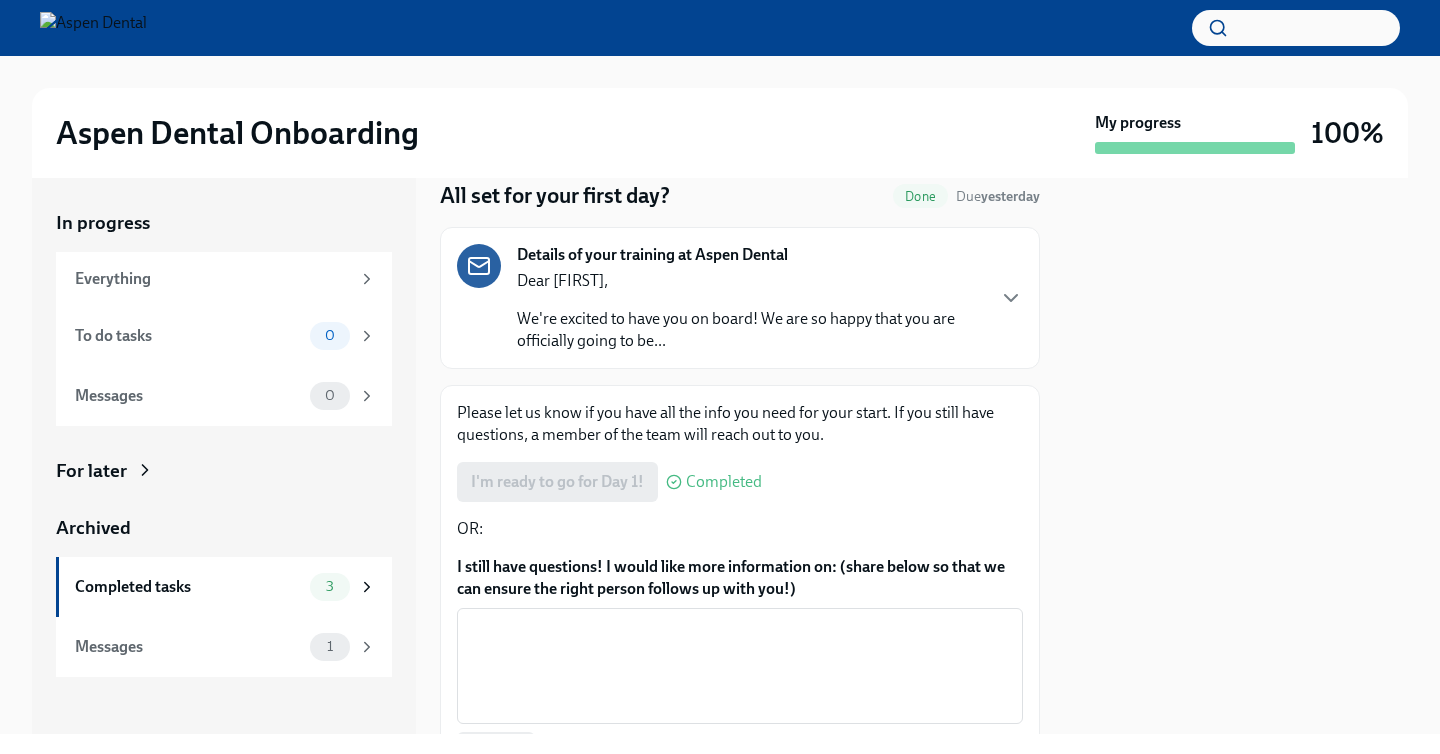 click on "Dear [PERSON_NAME],
We're excited to have you on board! We are so happy that you are officially going to be..." at bounding box center (750, 311) 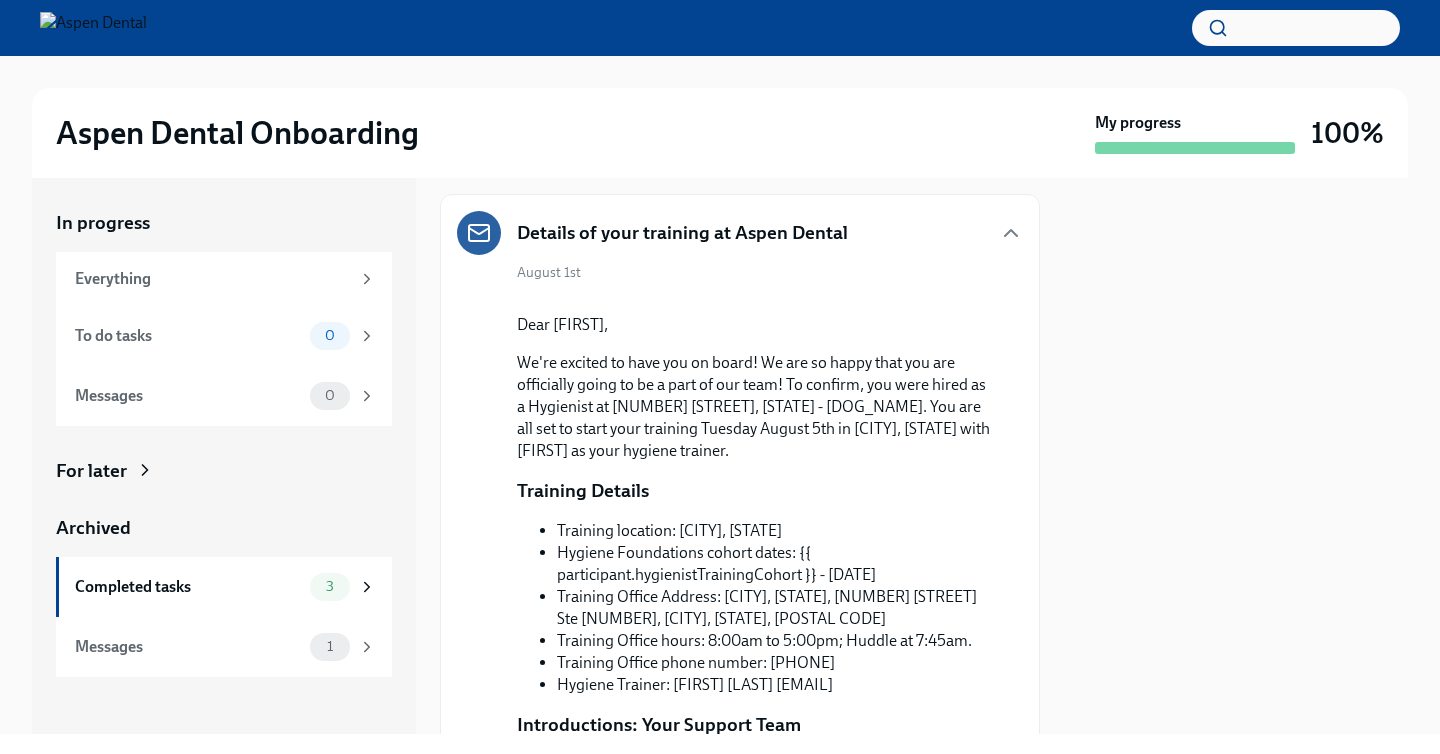 scroll, scrollTop: 103, scrollLeft: 0, axis: vertical 